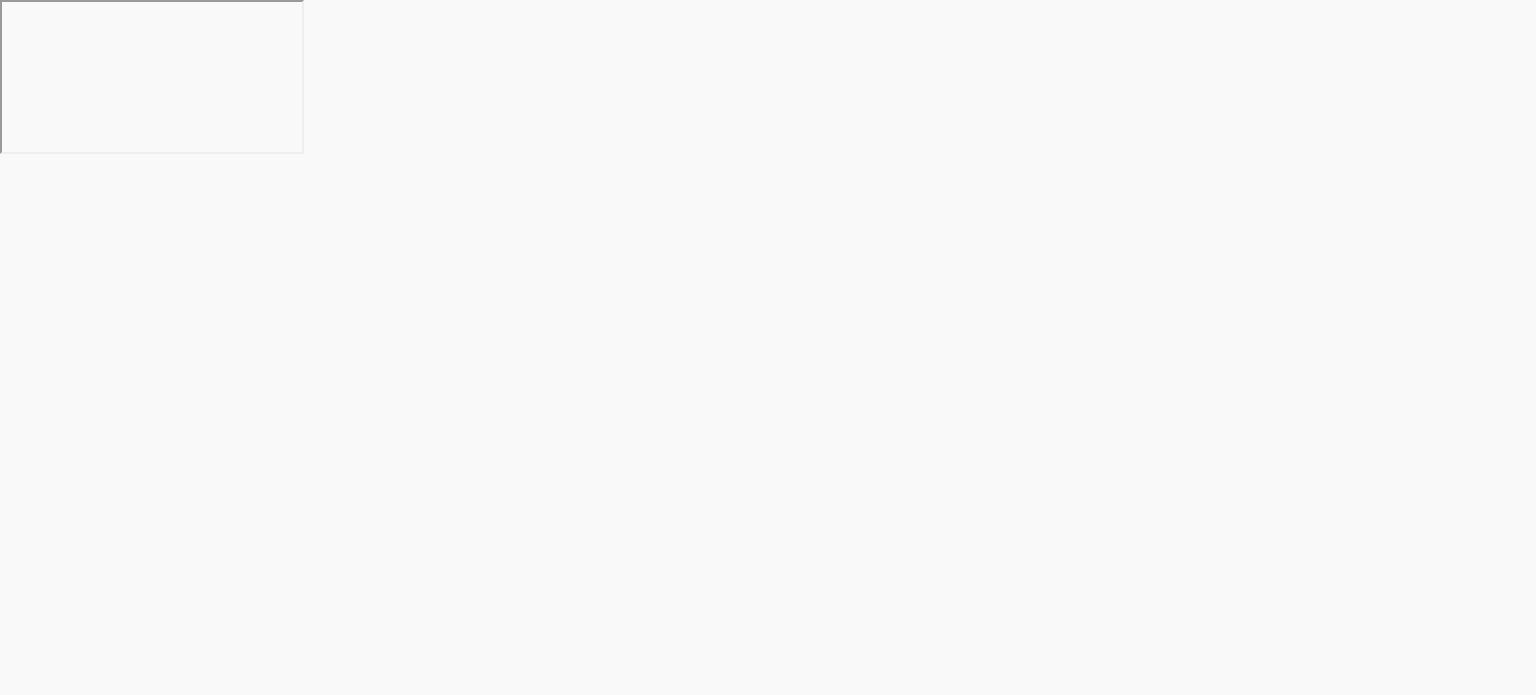 scroll, scrollTop: 0, scrollLeft: 0, axis: both 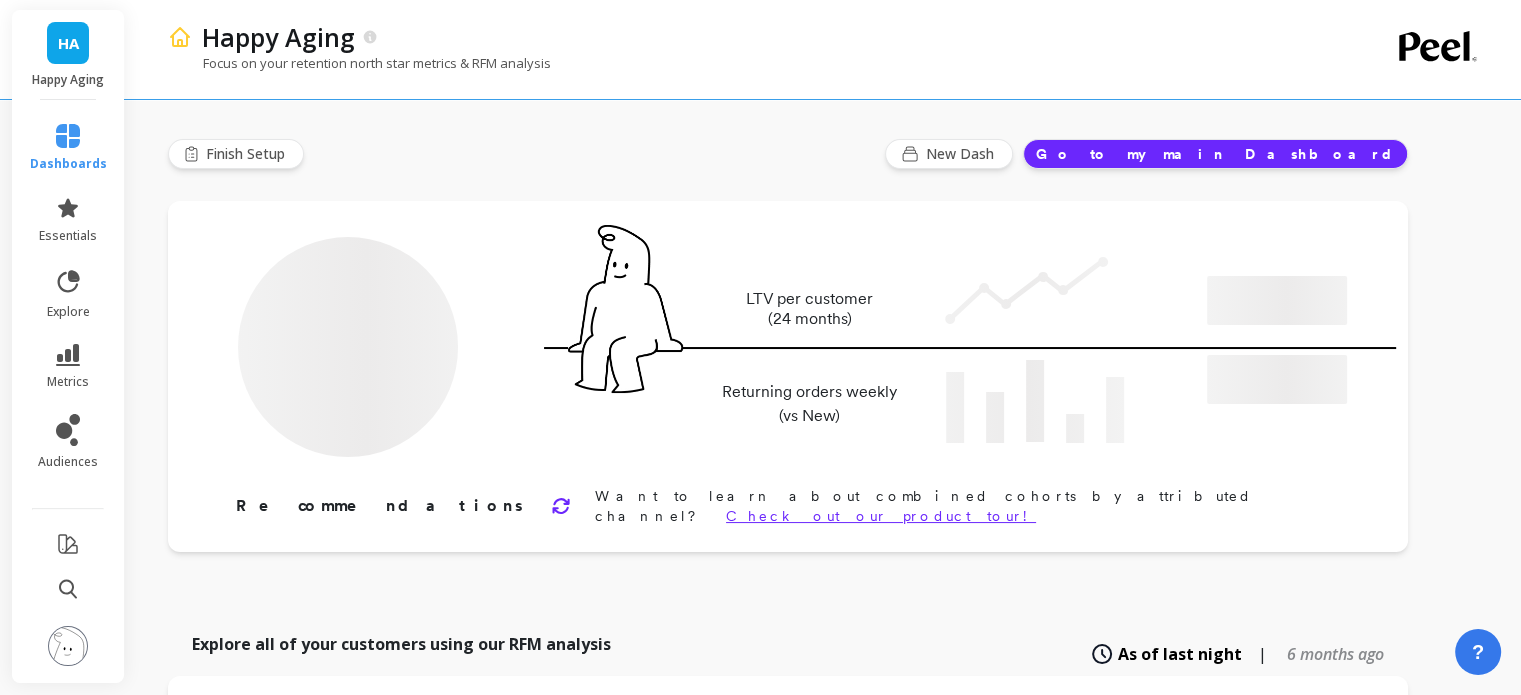 type on "Champions" 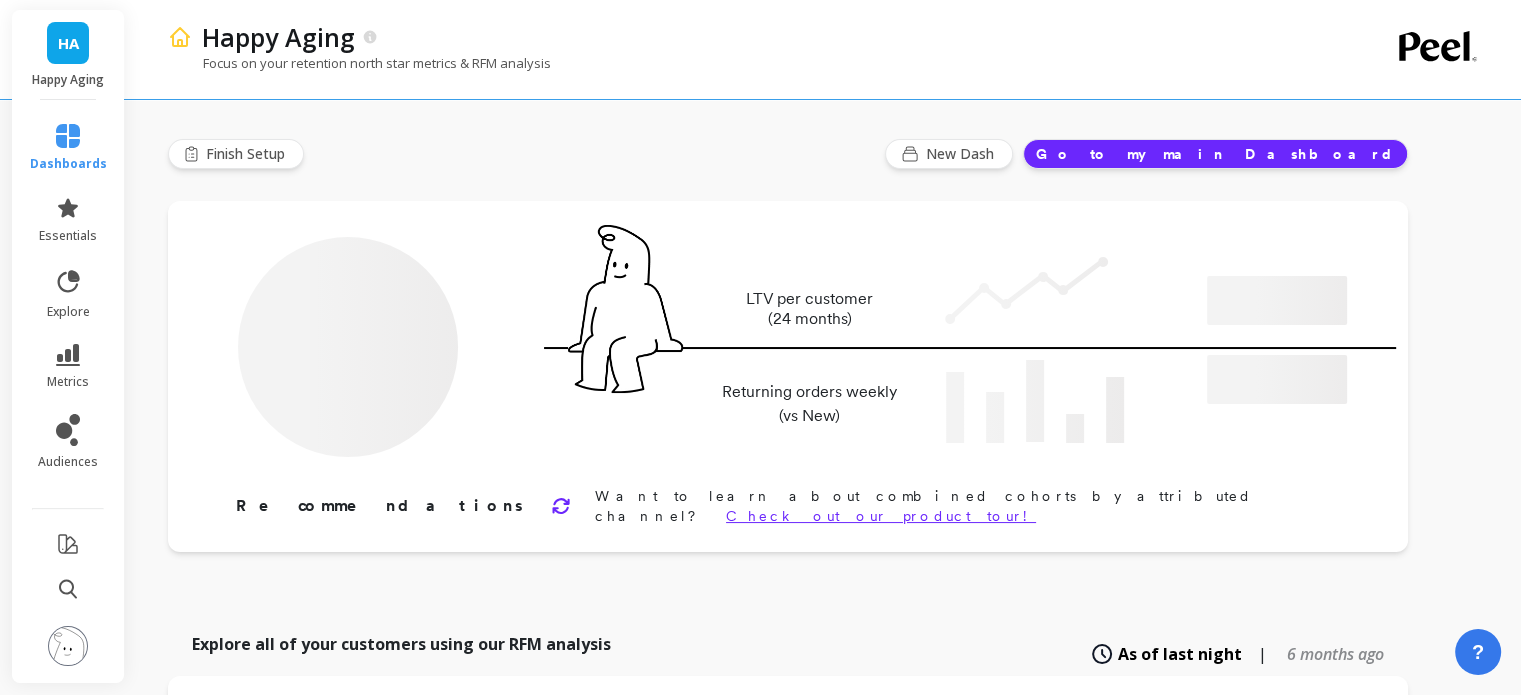 type on "1087" 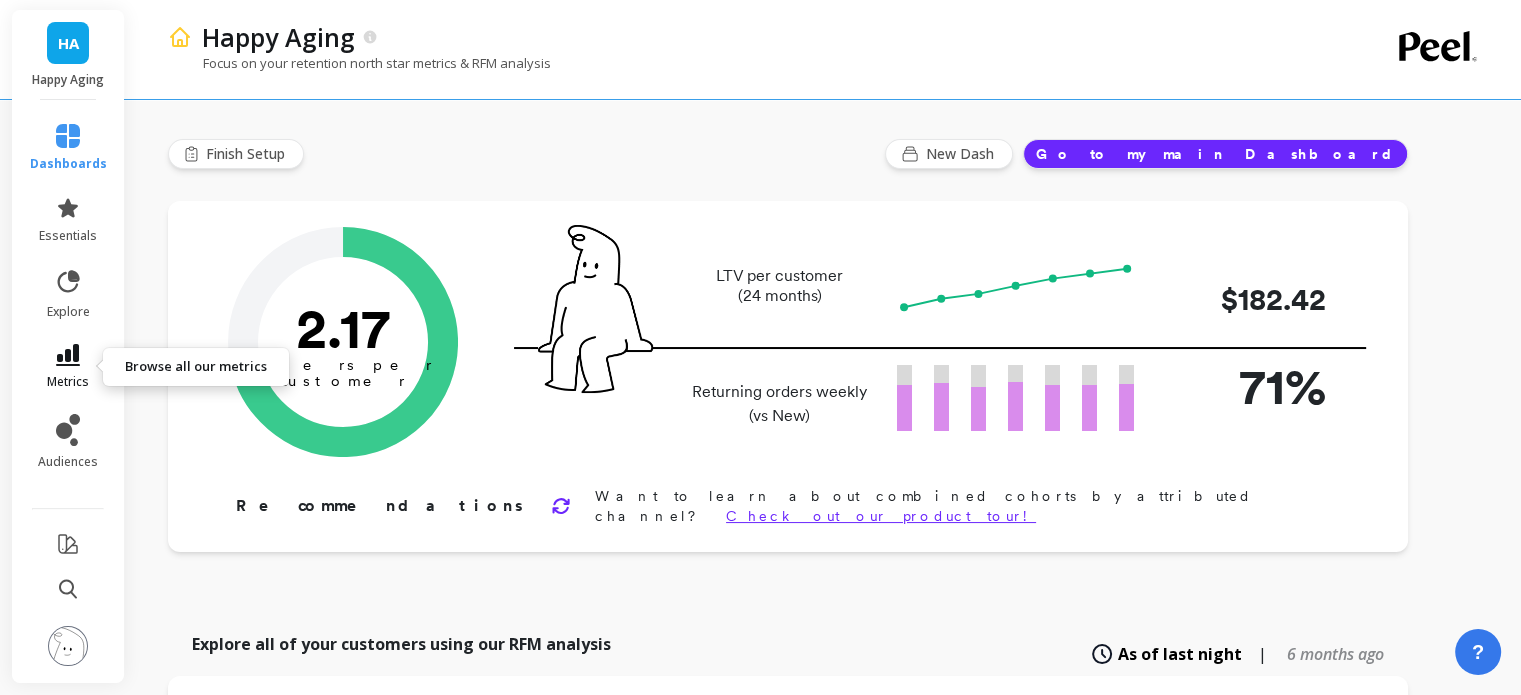 click on "metrics" at bounding box center (68, 382) 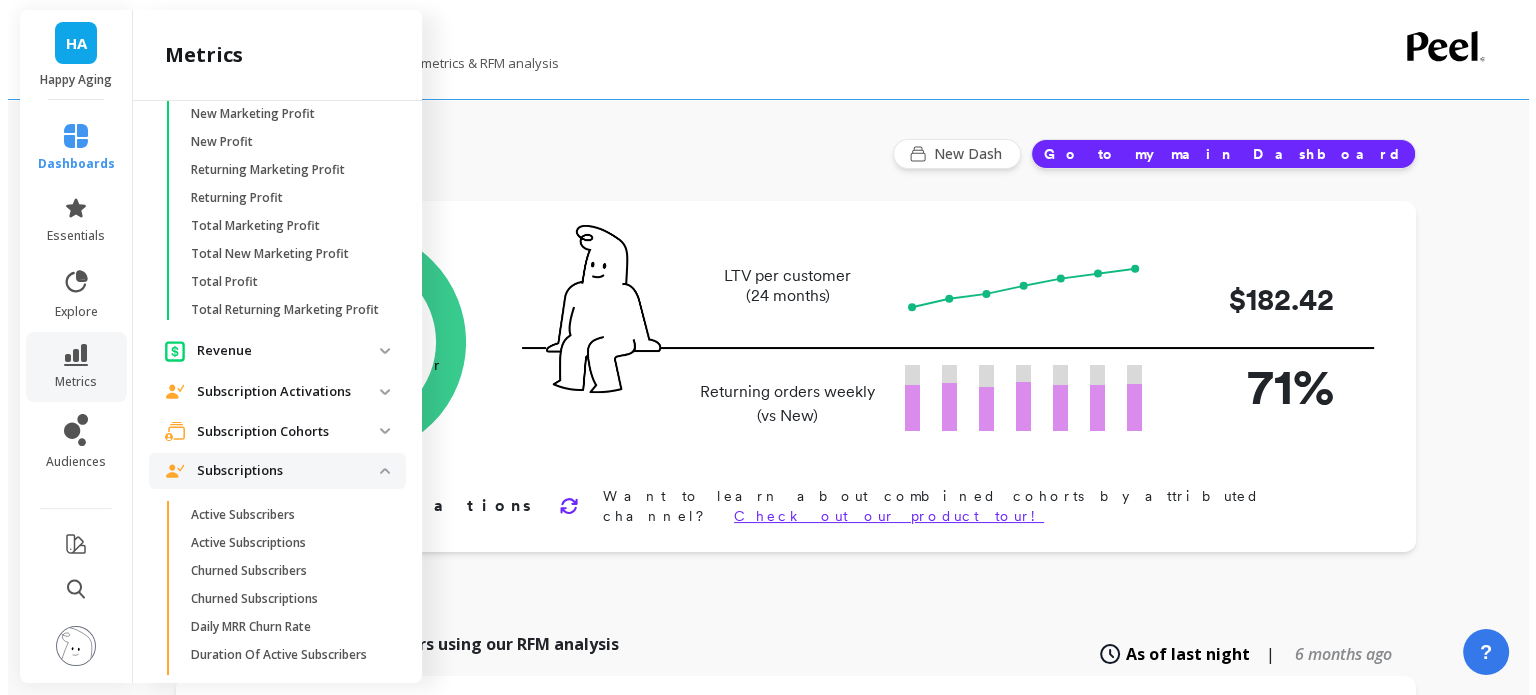 scroll, scrollTop: 3600, scrollLeft: 0, axis: vertical 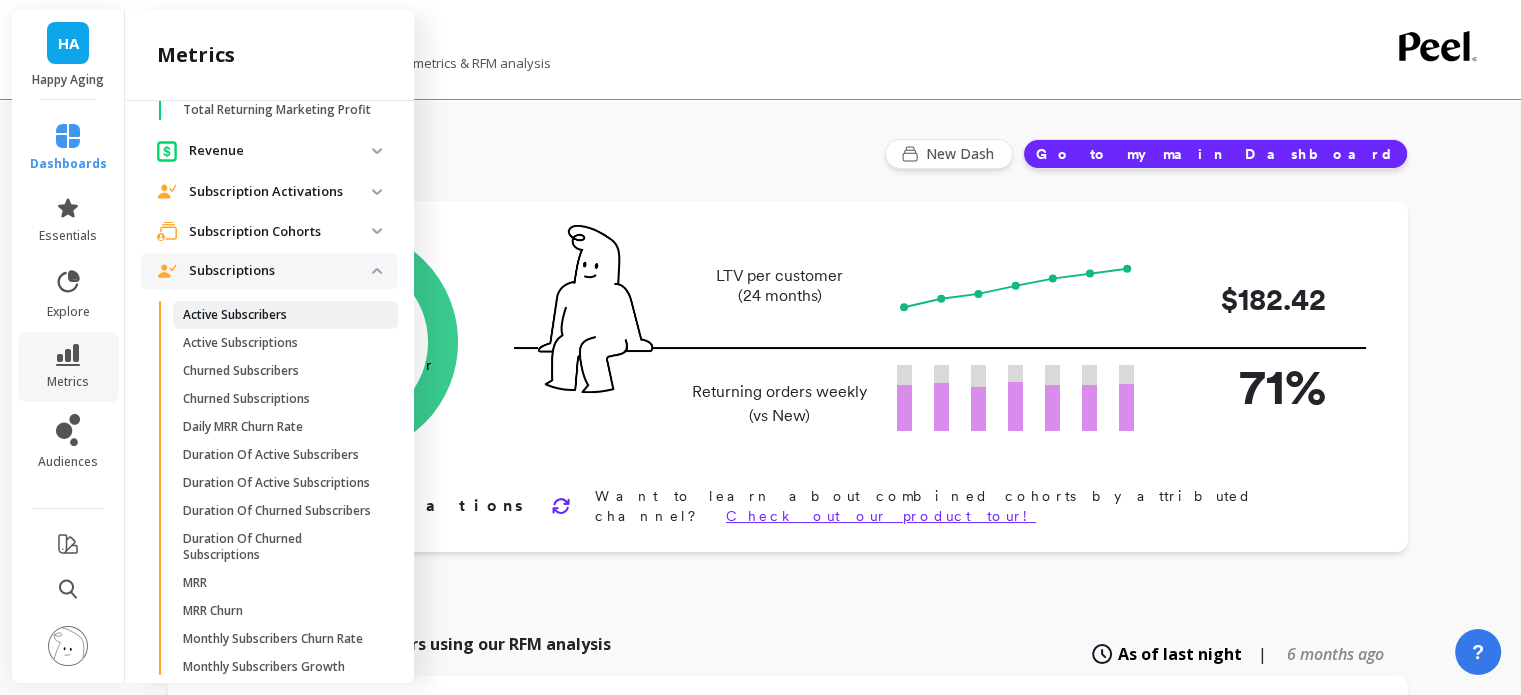 click on "Active Subscribers" at bounding box center [235, 315] 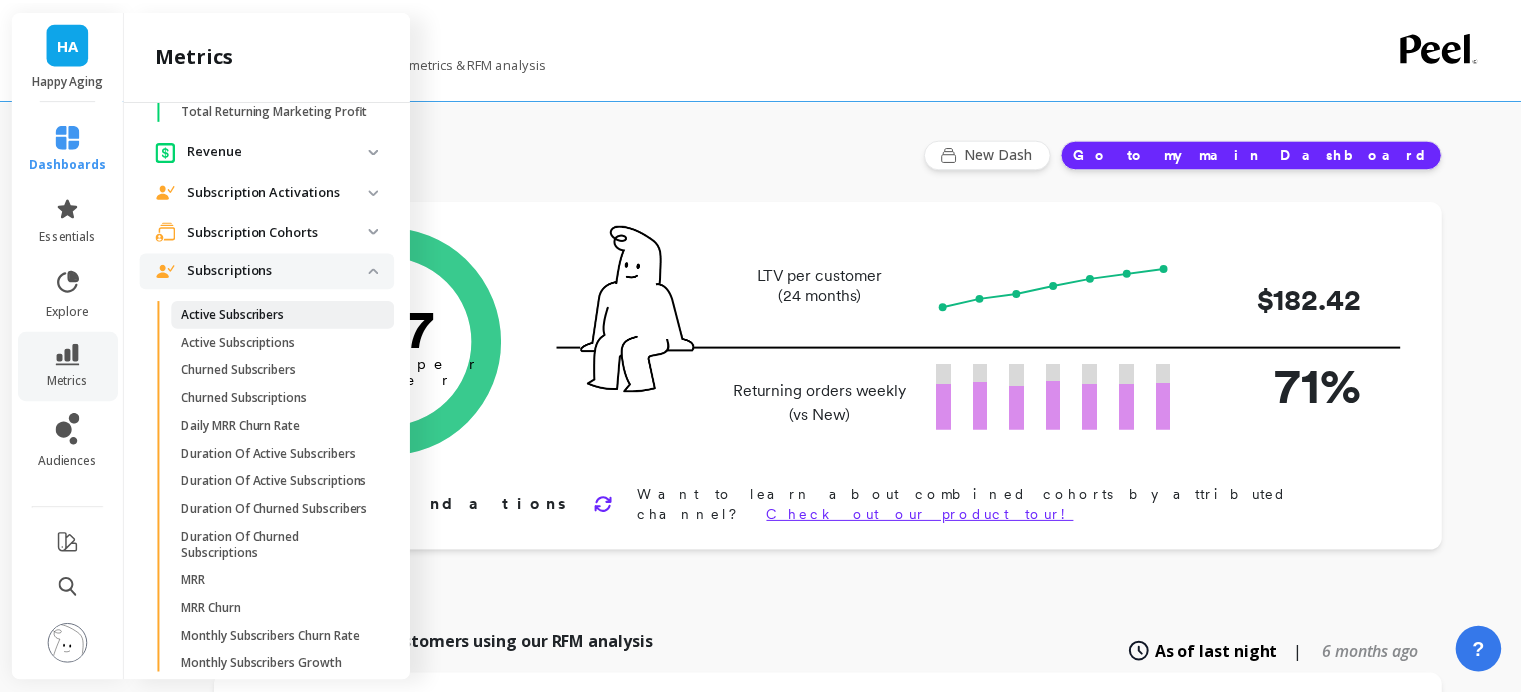 scroll, scrollTop: 0, scrollLeft: 0, axis: both 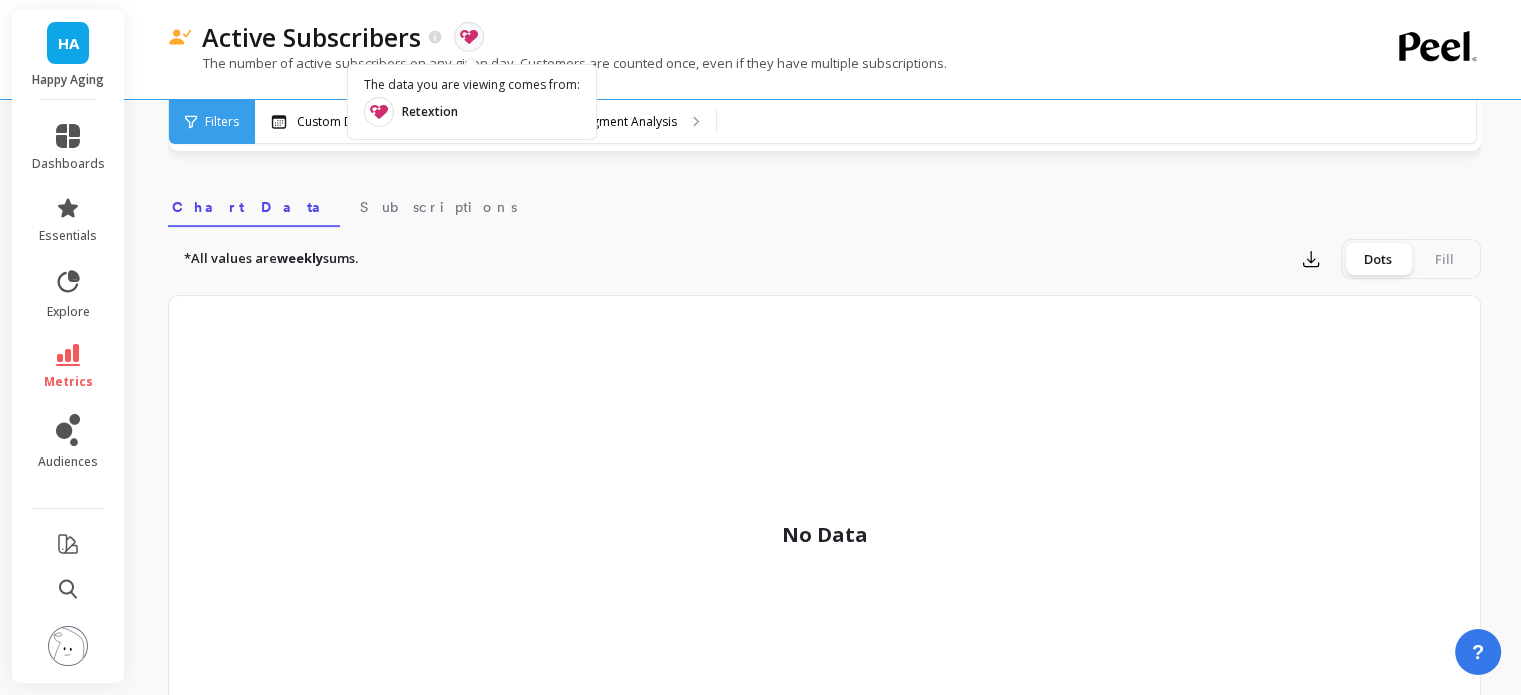 click 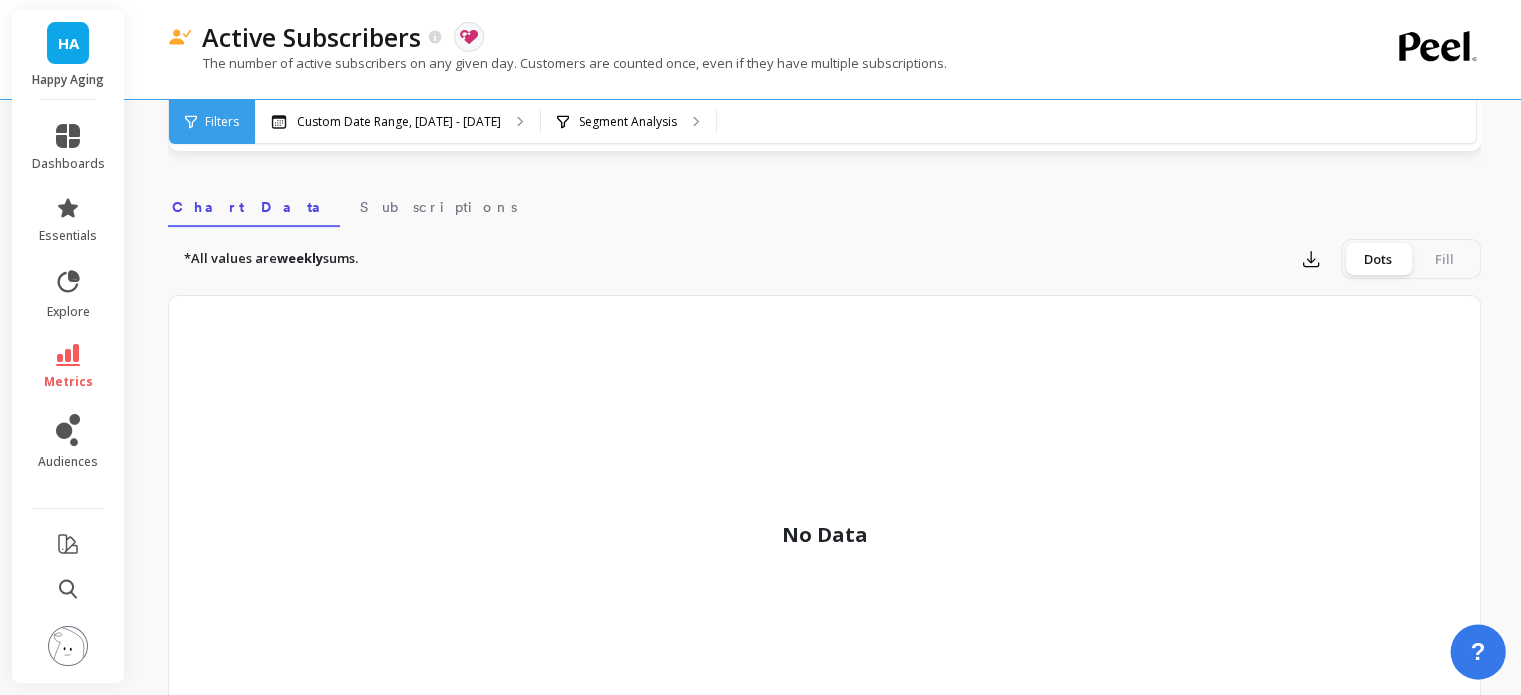 click on "?" at bounding box center (1478, 652) 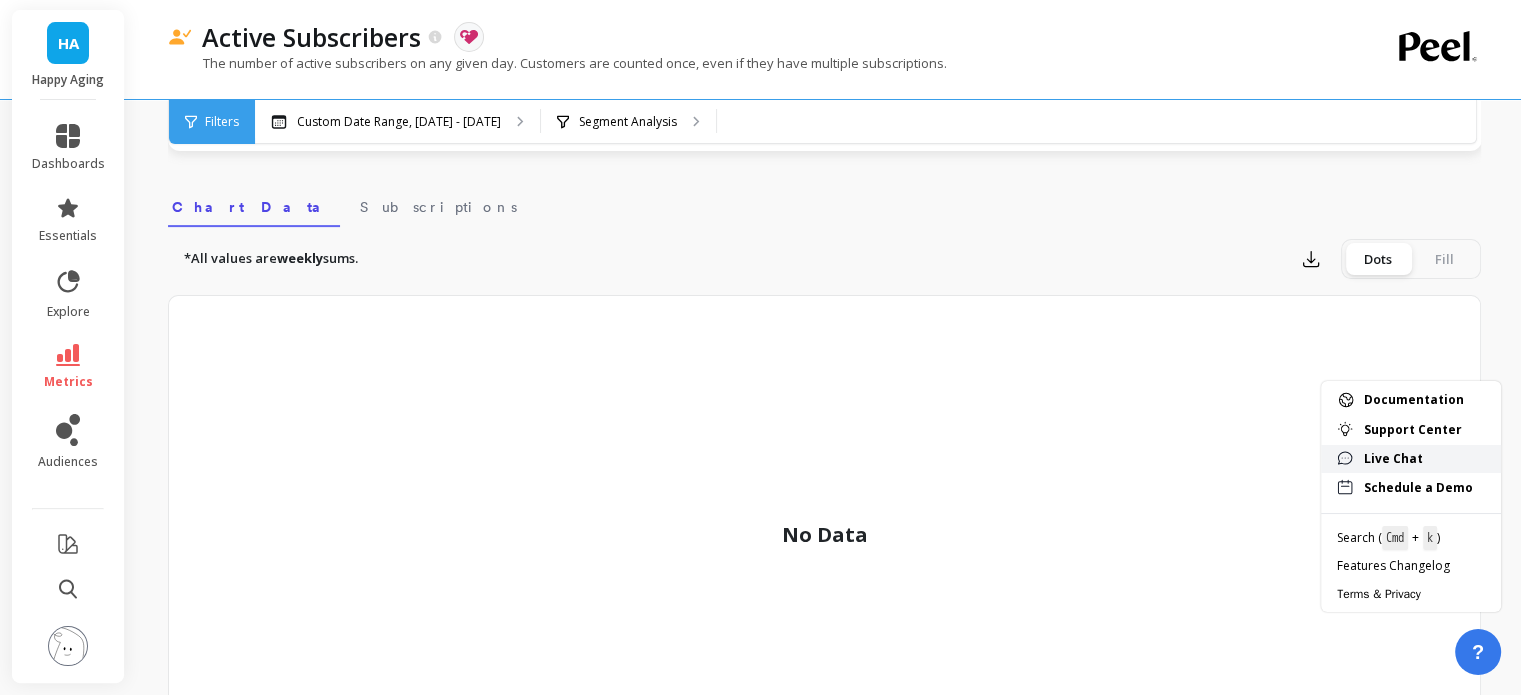 click on "Live Chat" at bounding box center [1424, 459] 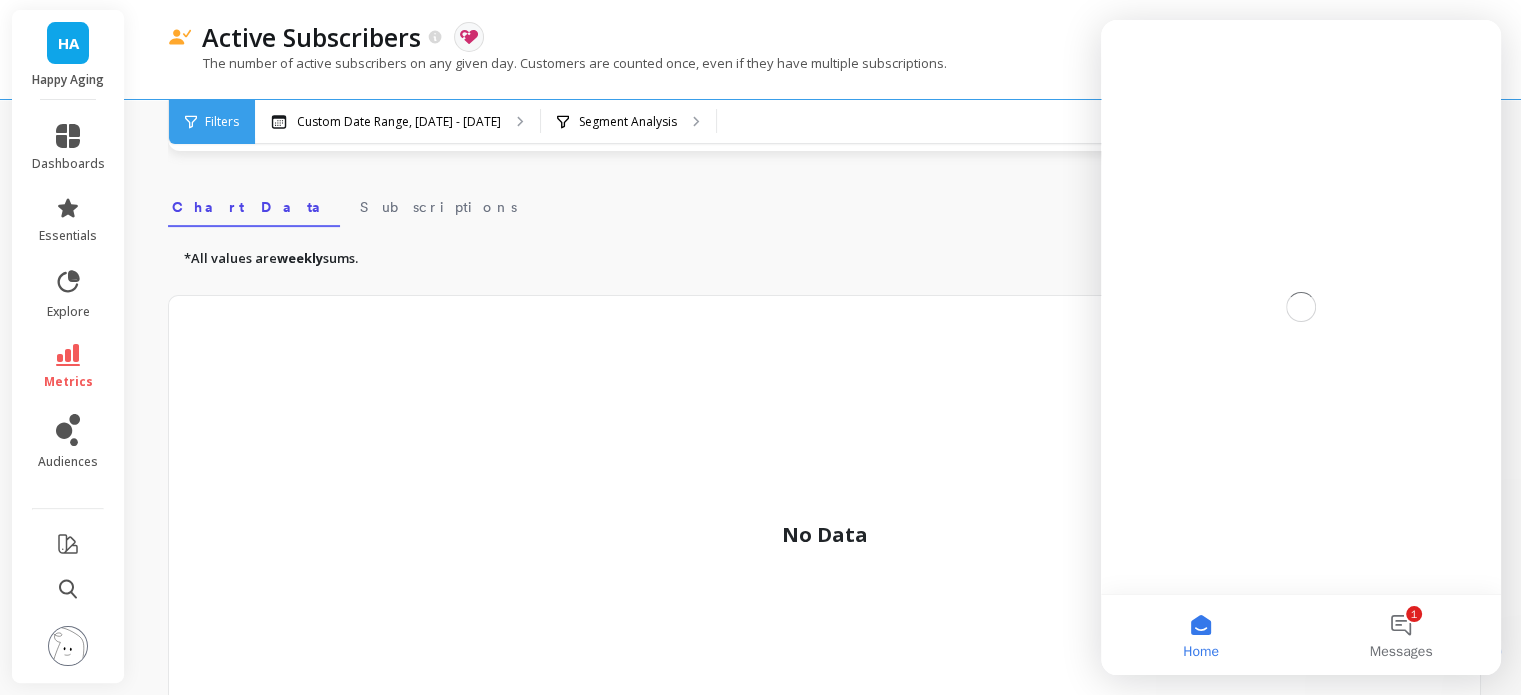 scroll, scrollTop: 0, scrollLeft: 0, axis: both 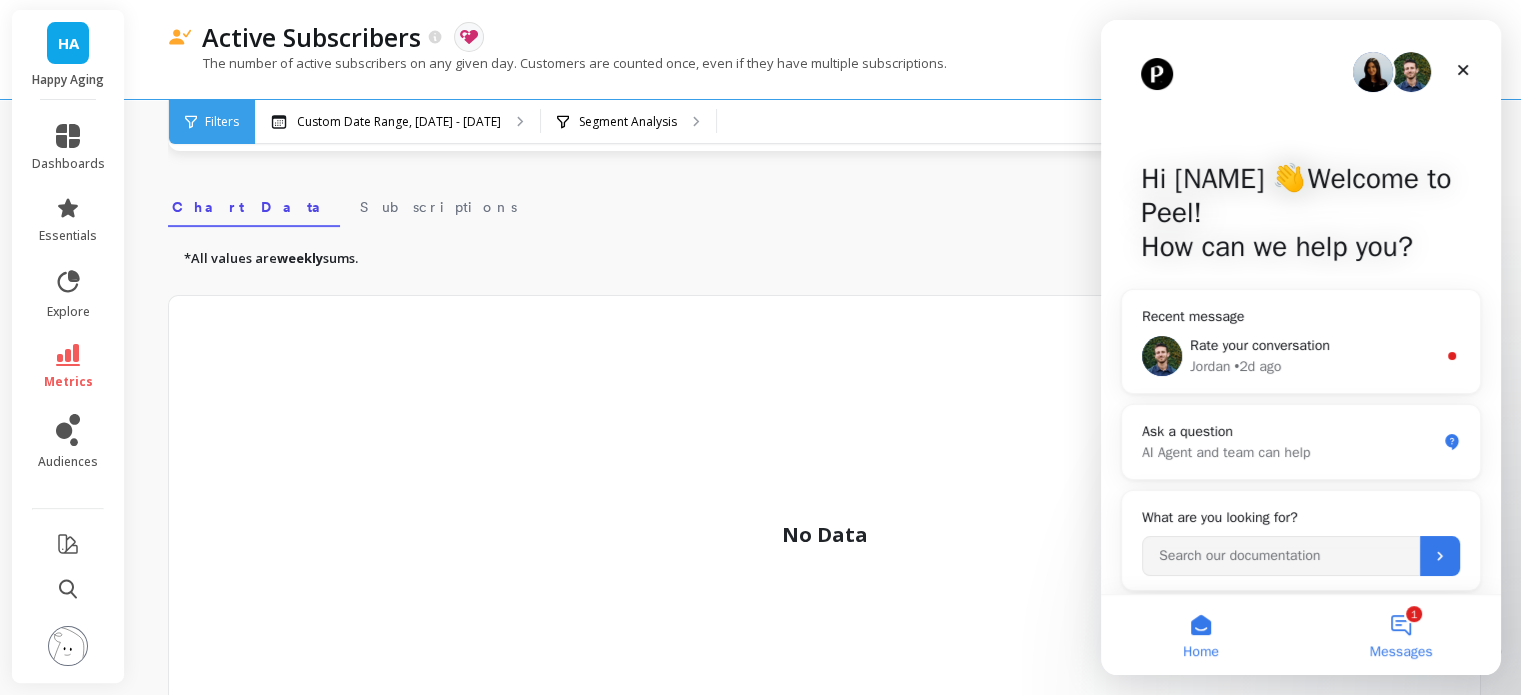 click on "1 Messages" at bounding box center (1401, 635) 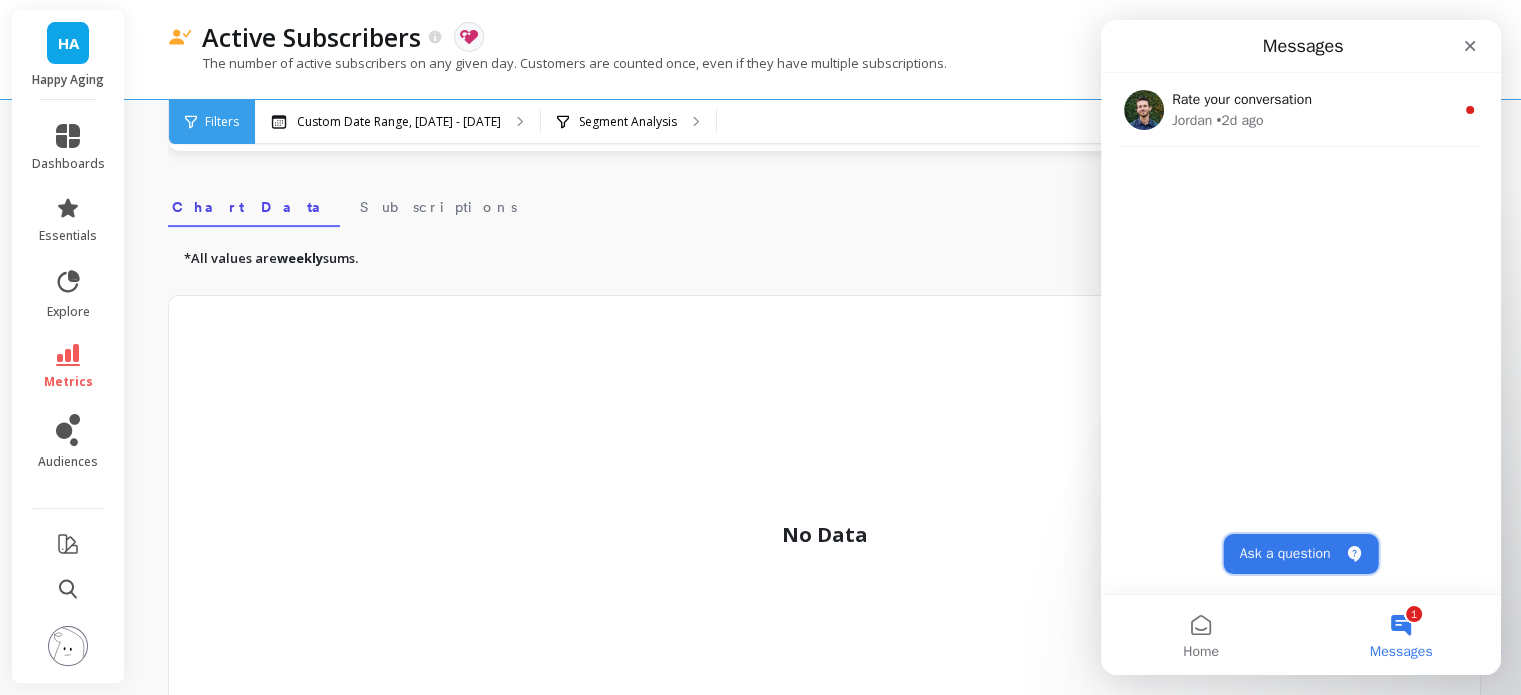 click on "Ask a question" at bounding box center (1301, 554) 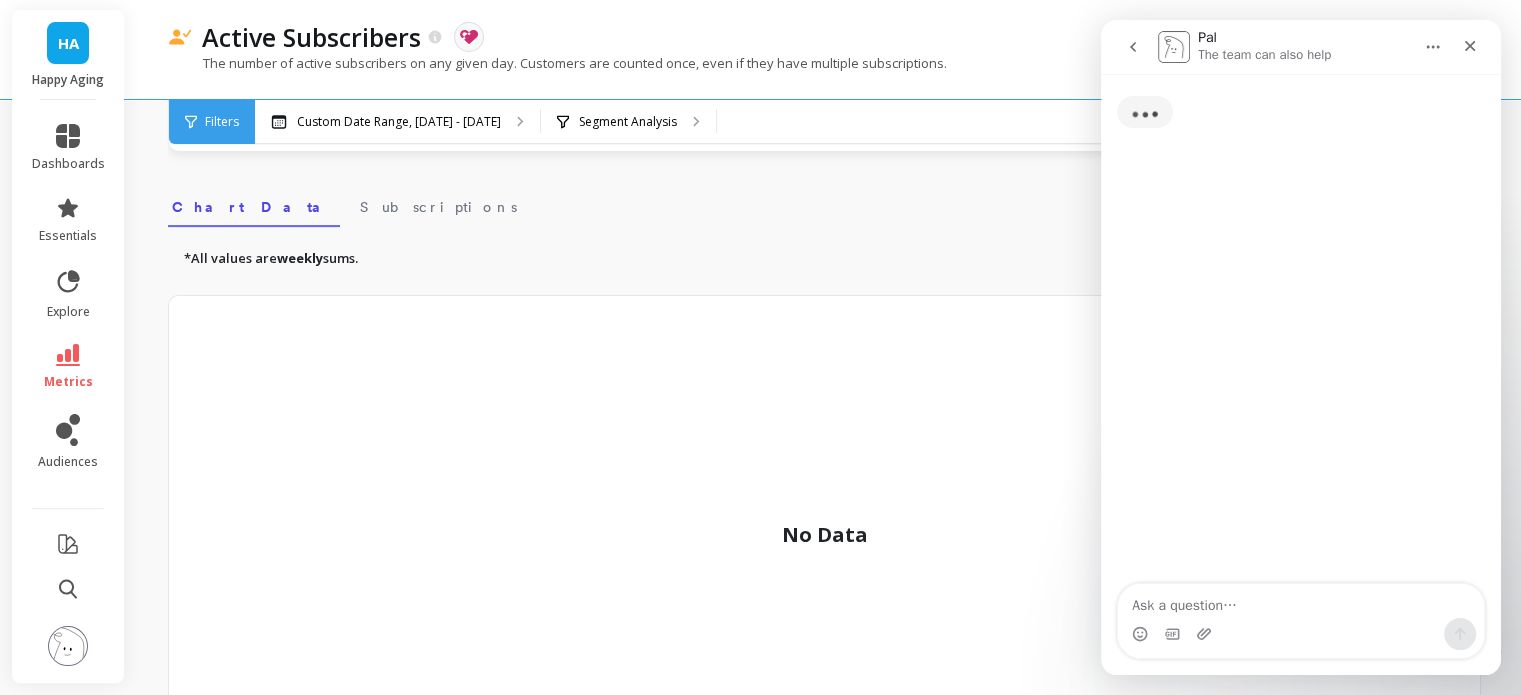 click at bounding box center (1301, 601) 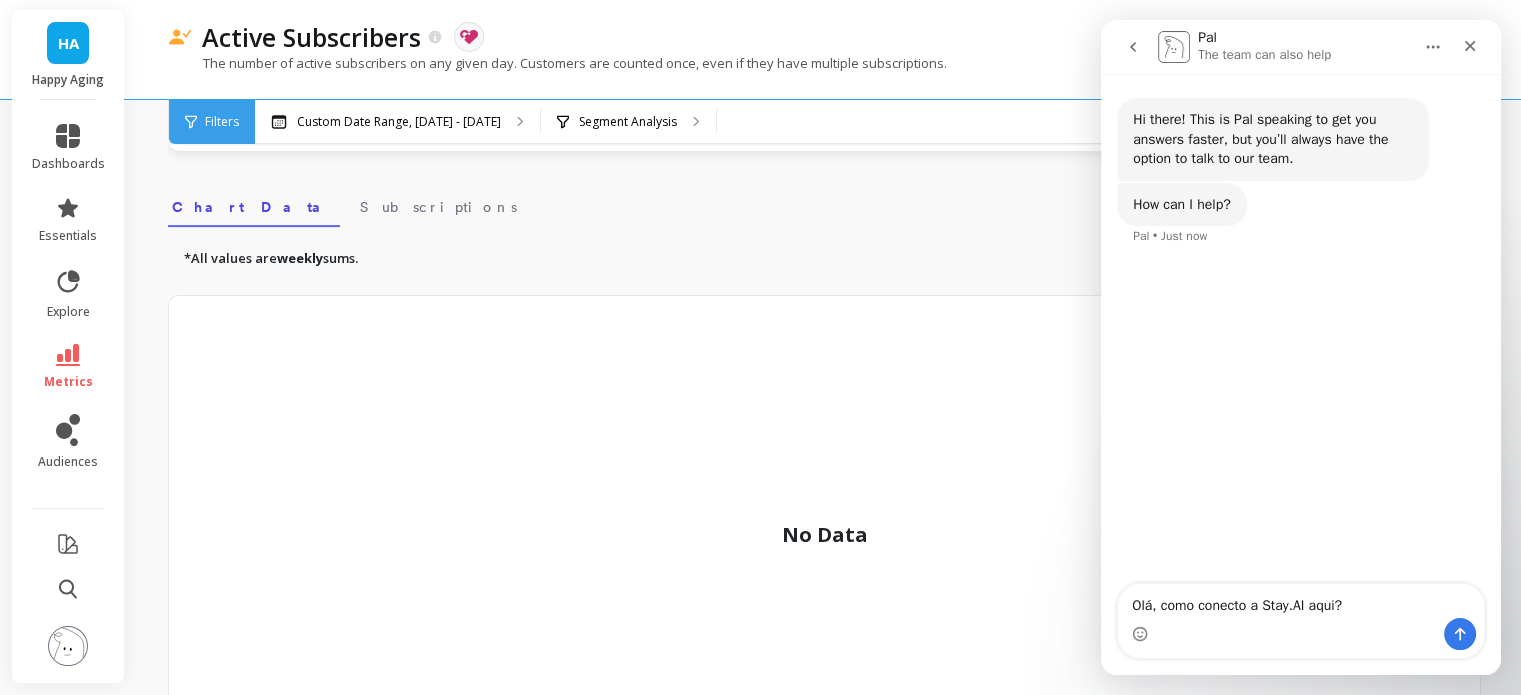 type on "Olá, como conecto a Stay.AI aqui?" 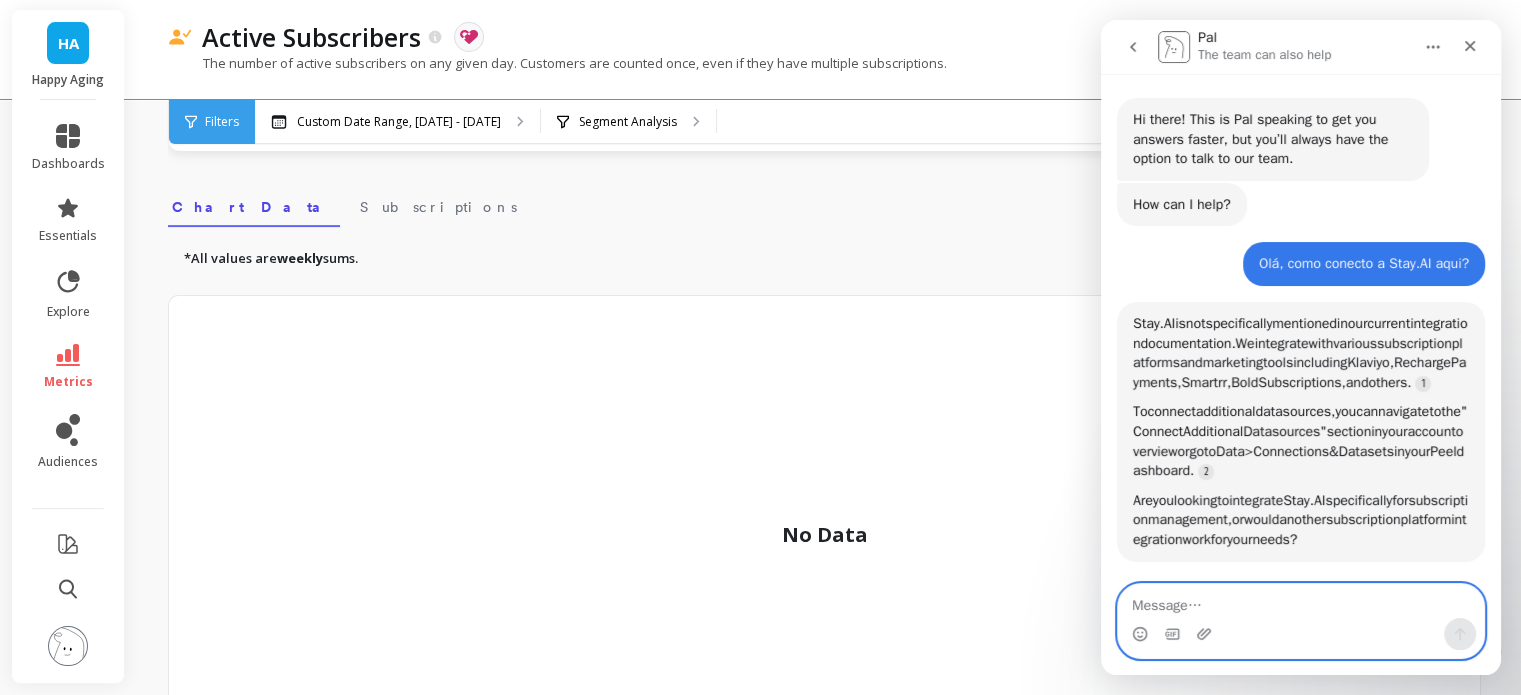 scroll, scrollTop: 3, scrollLeft: 0, axis: vertical 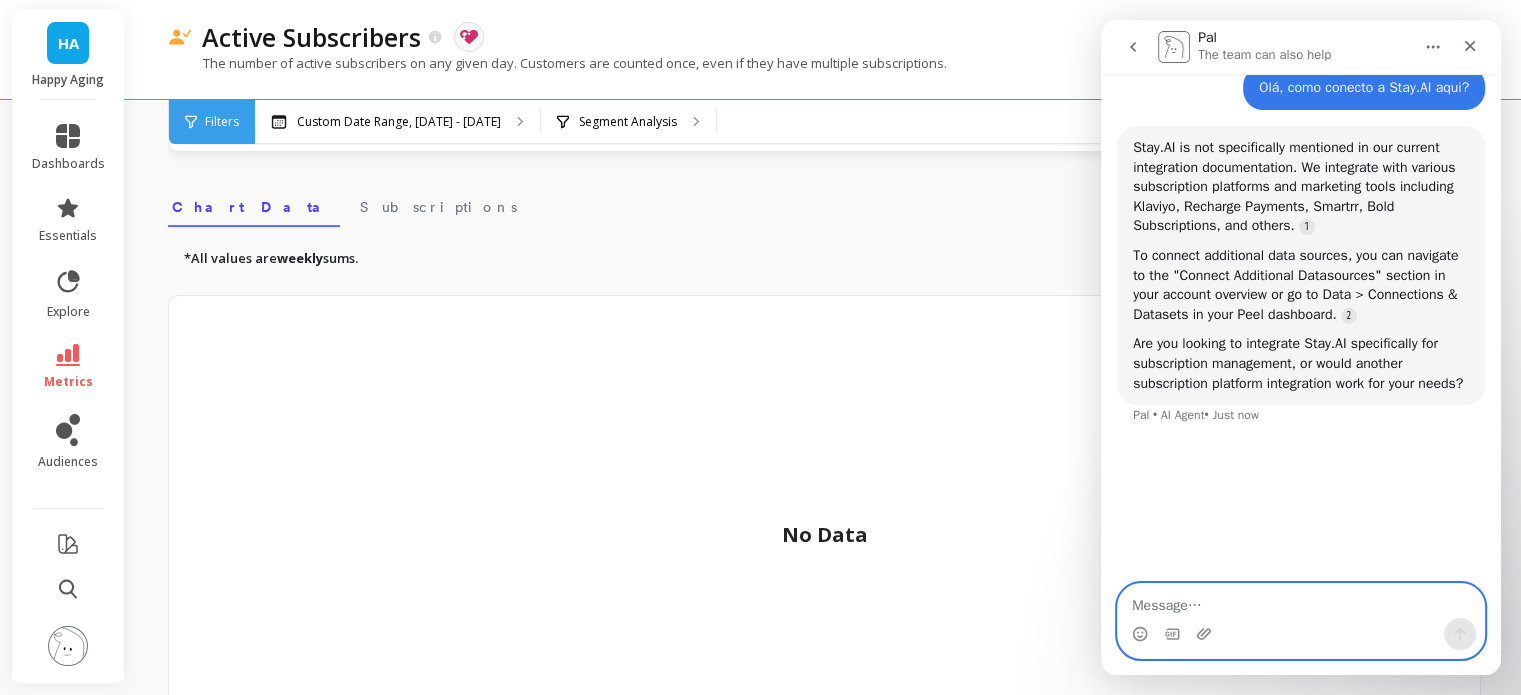 click at bounding box center (1301, 601) 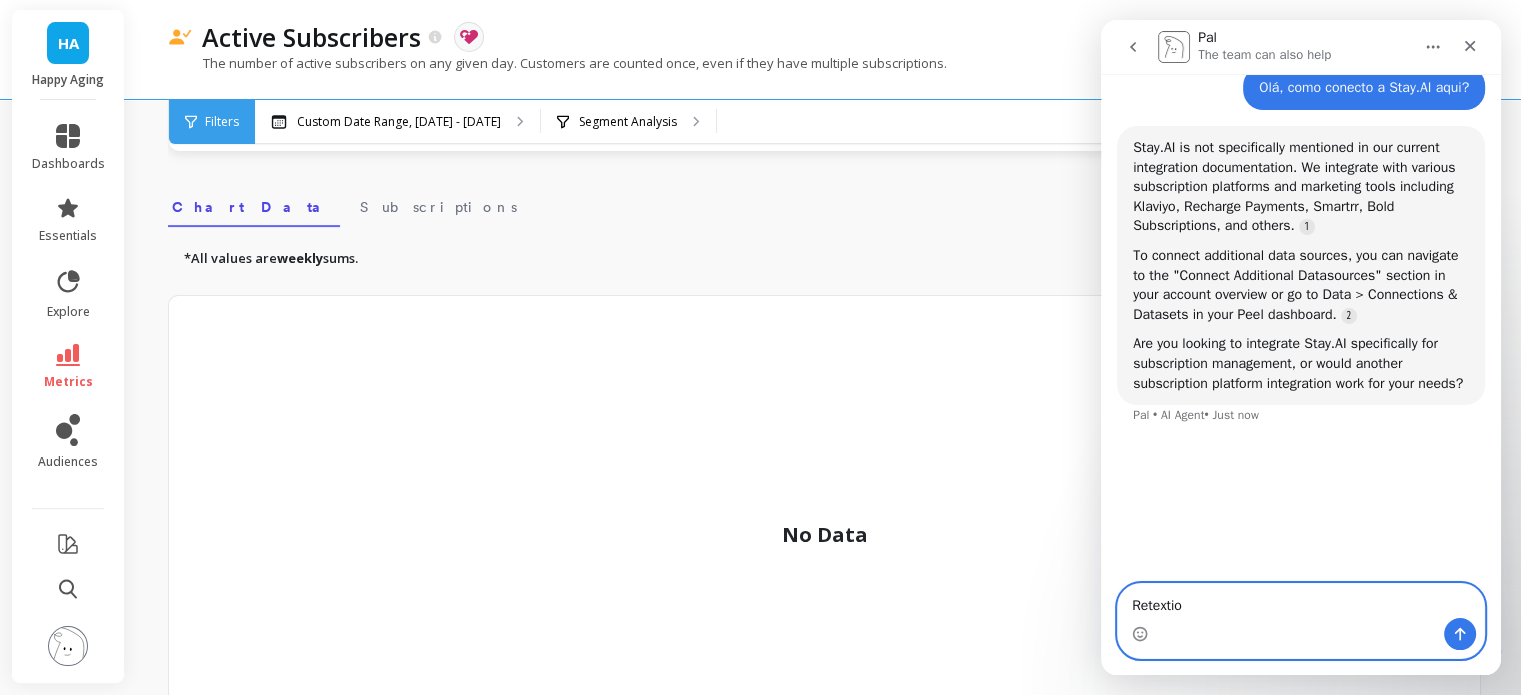 type on "Retextion" 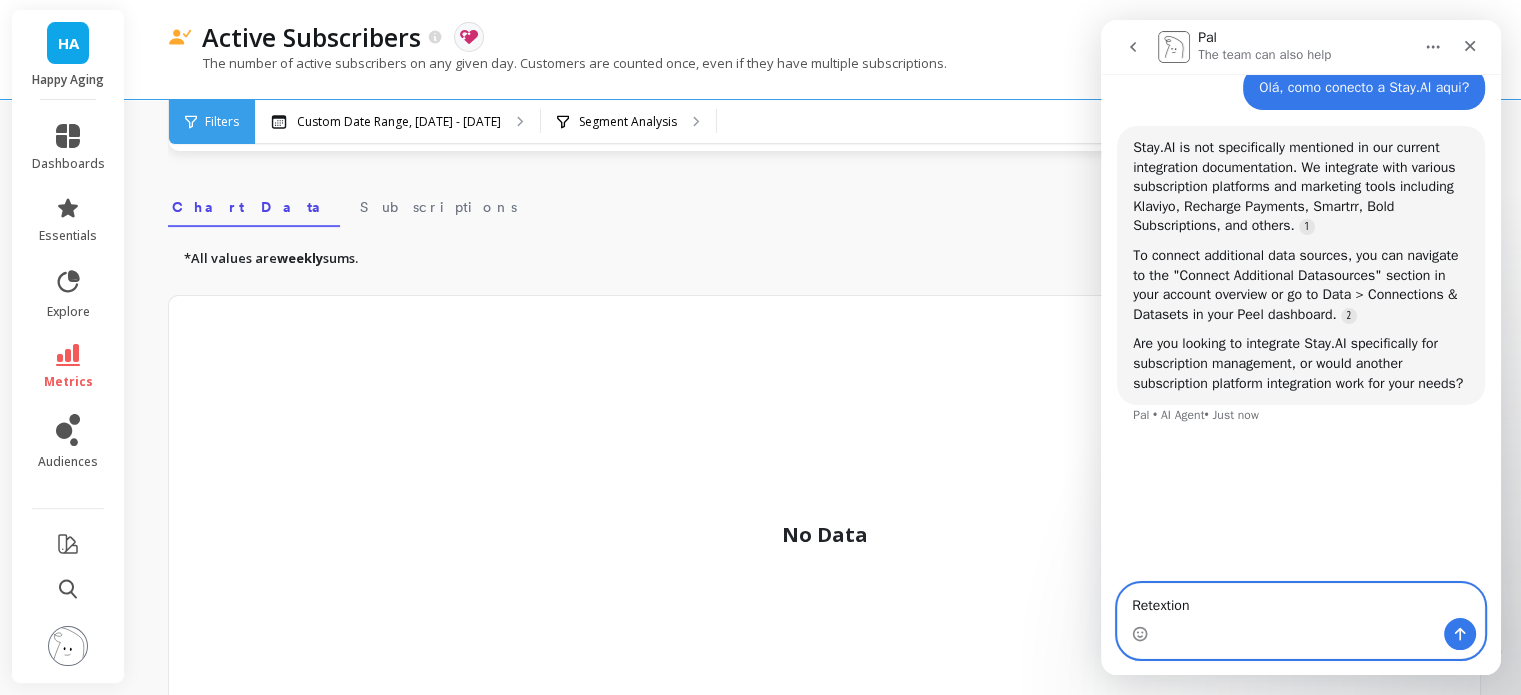 type 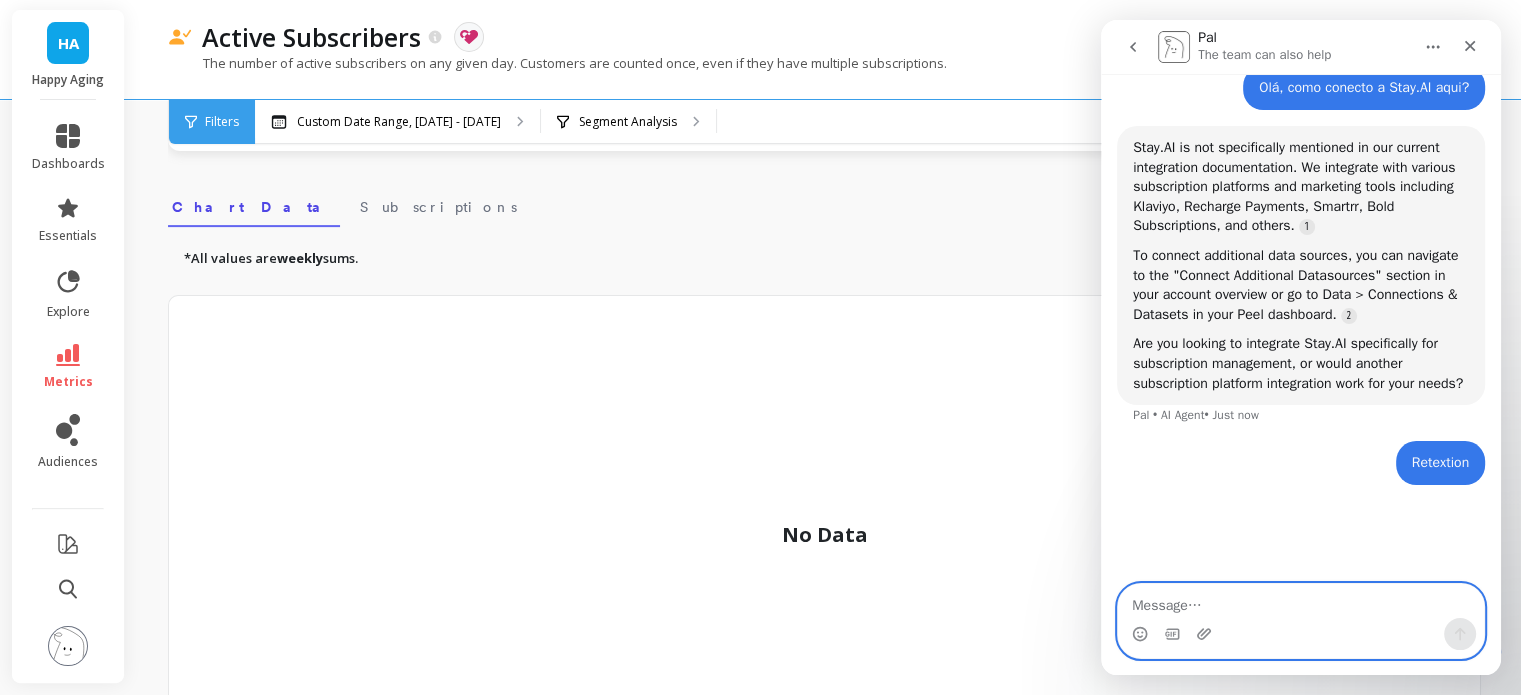 scroll, scrollTop: 2, scrollLeft: 0, axis: vertical 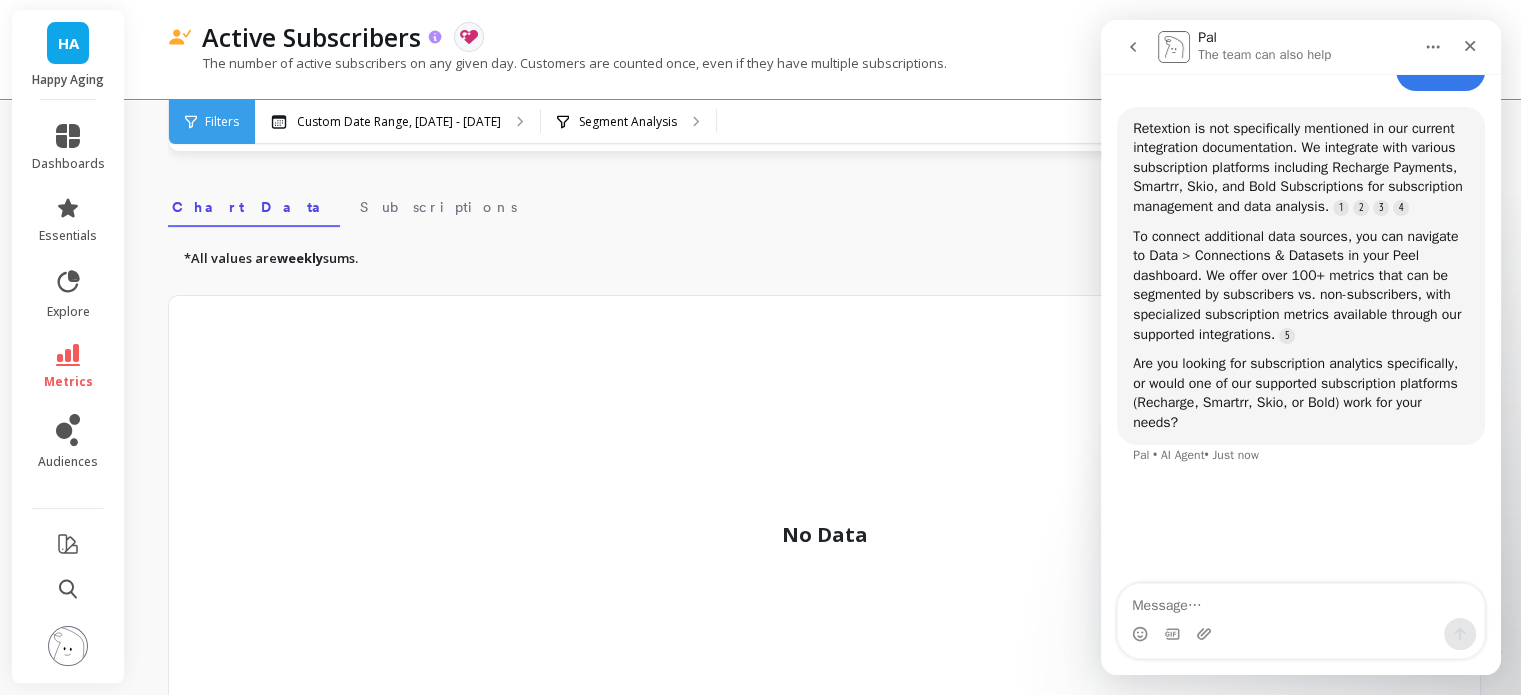 click 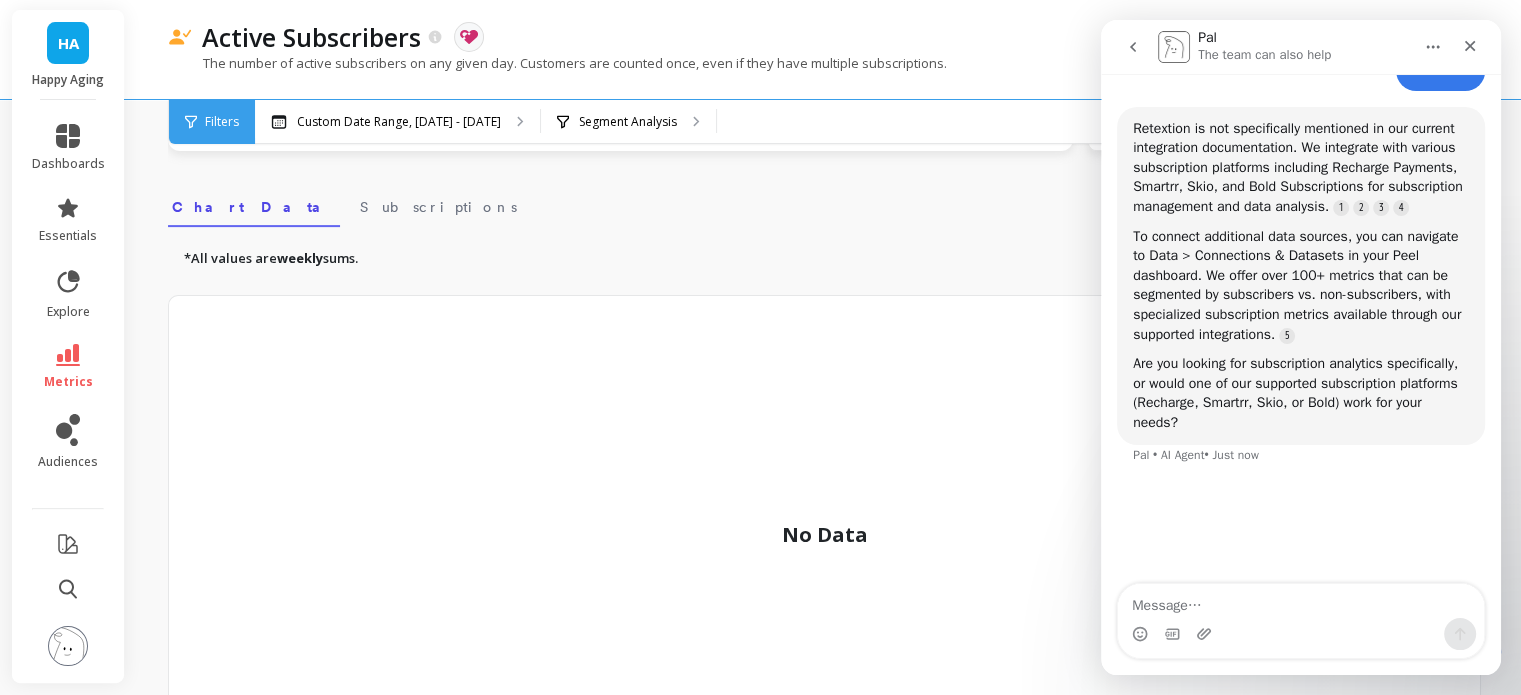 click on "Active Subscribers The data you are viewing comes from: Retextion" at bounding box center [754, 37] 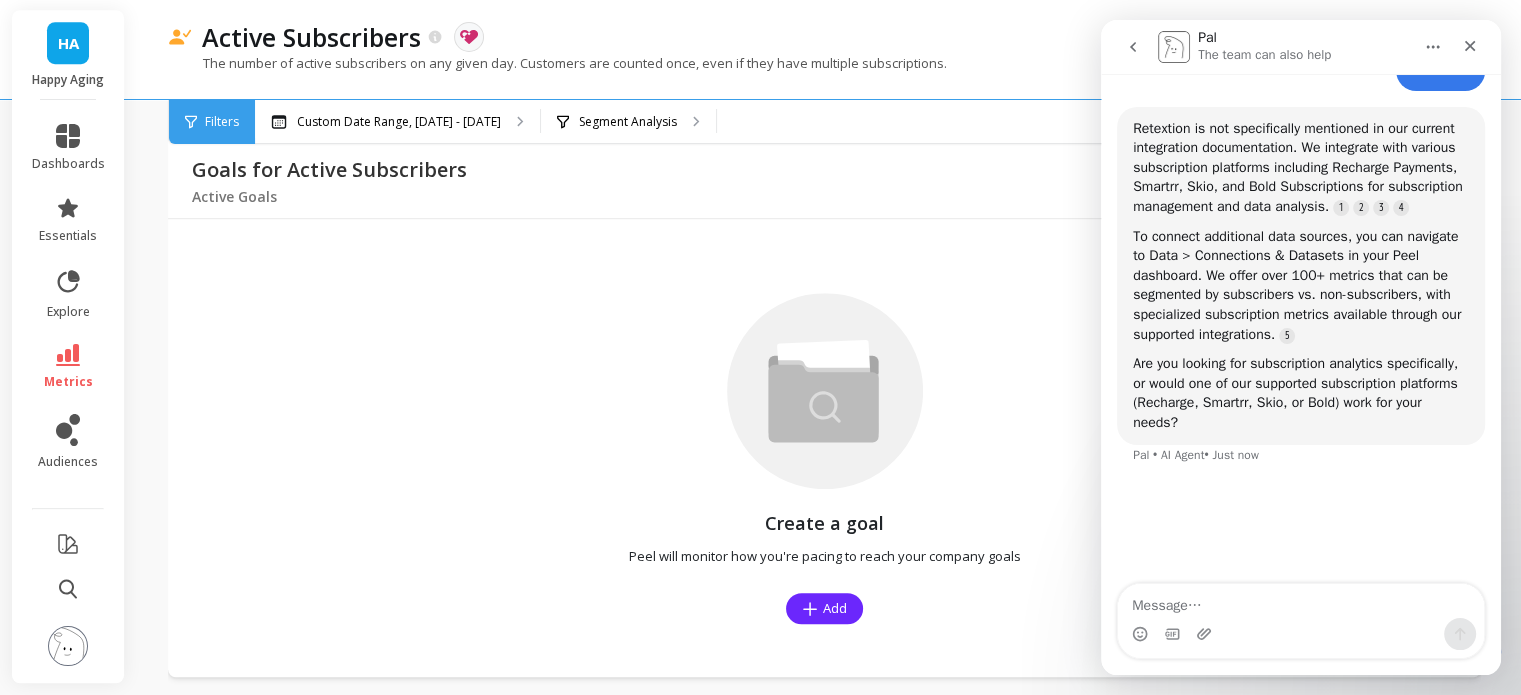 scroll, scrollTop: 1412, scrollLeft: 0, axis: vertical 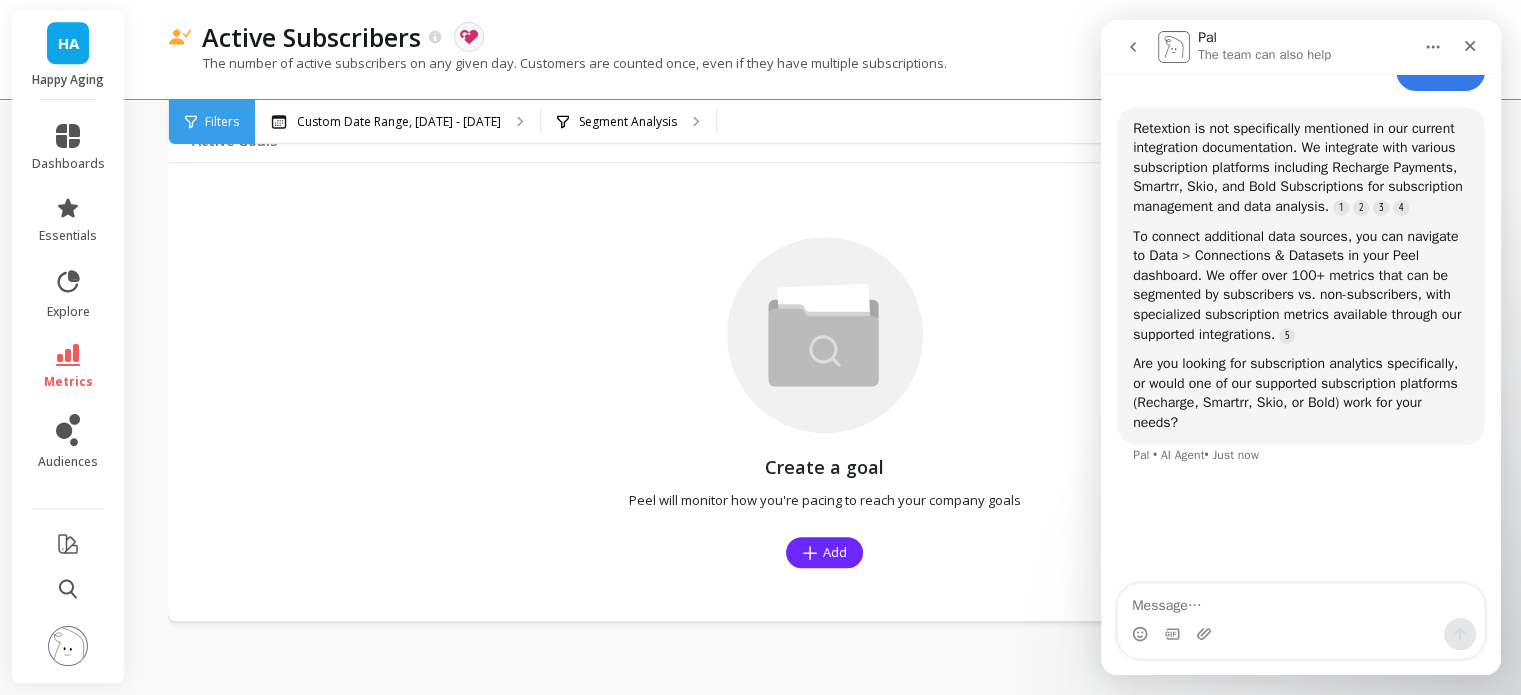 click at bounding box center (68, 646) 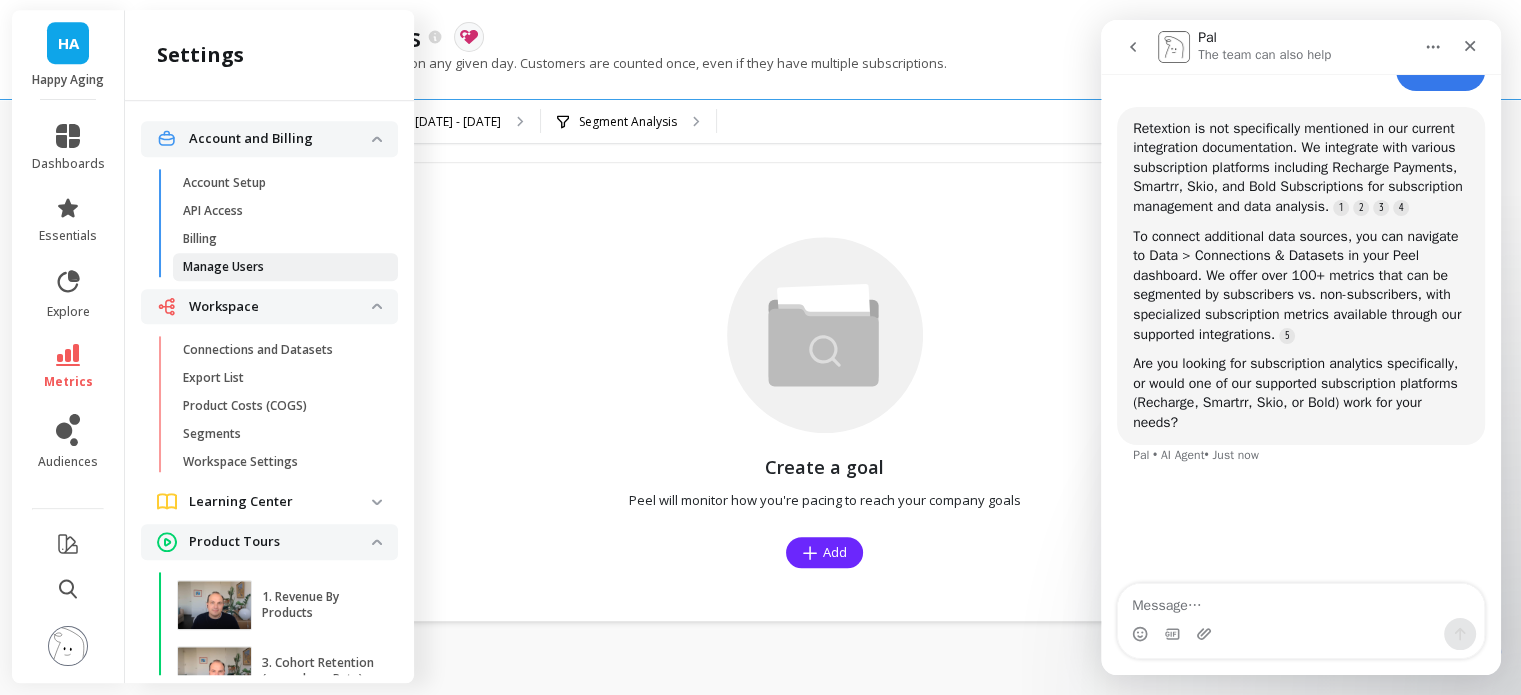 scroll, scrollTop: 0, scrollLeft: 0, axis: both 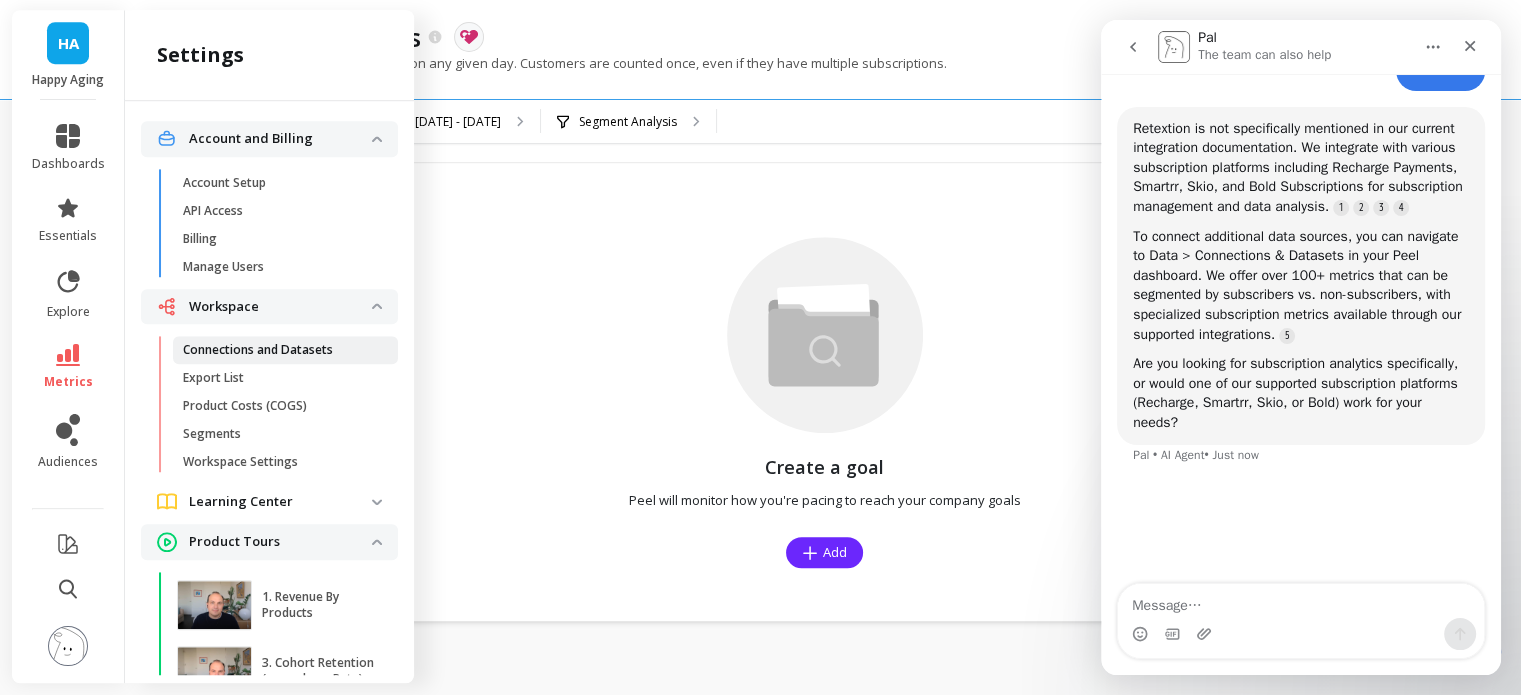 click on "Connections and Datasets" at bounding box center (258, 350) 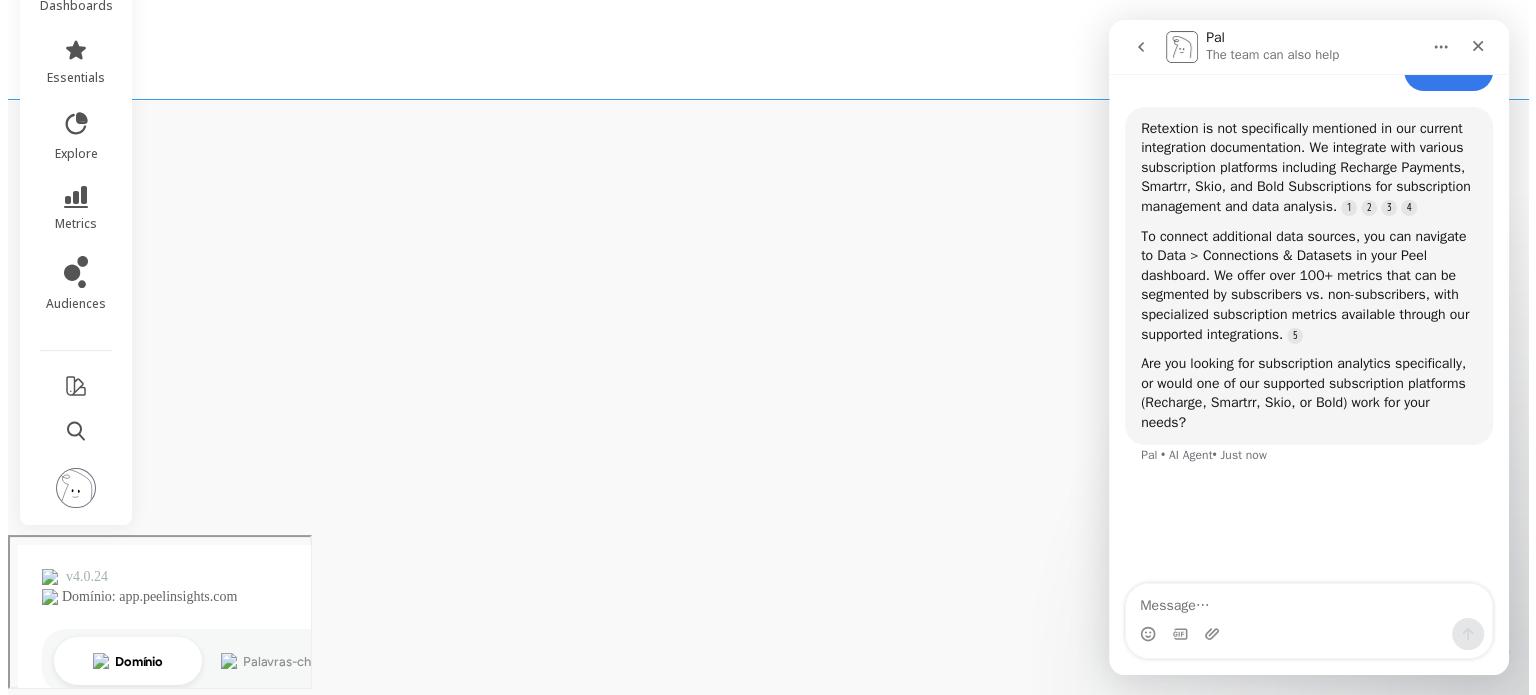 scroll, scrollTop: 0, scrollLeft: 0, axis: both 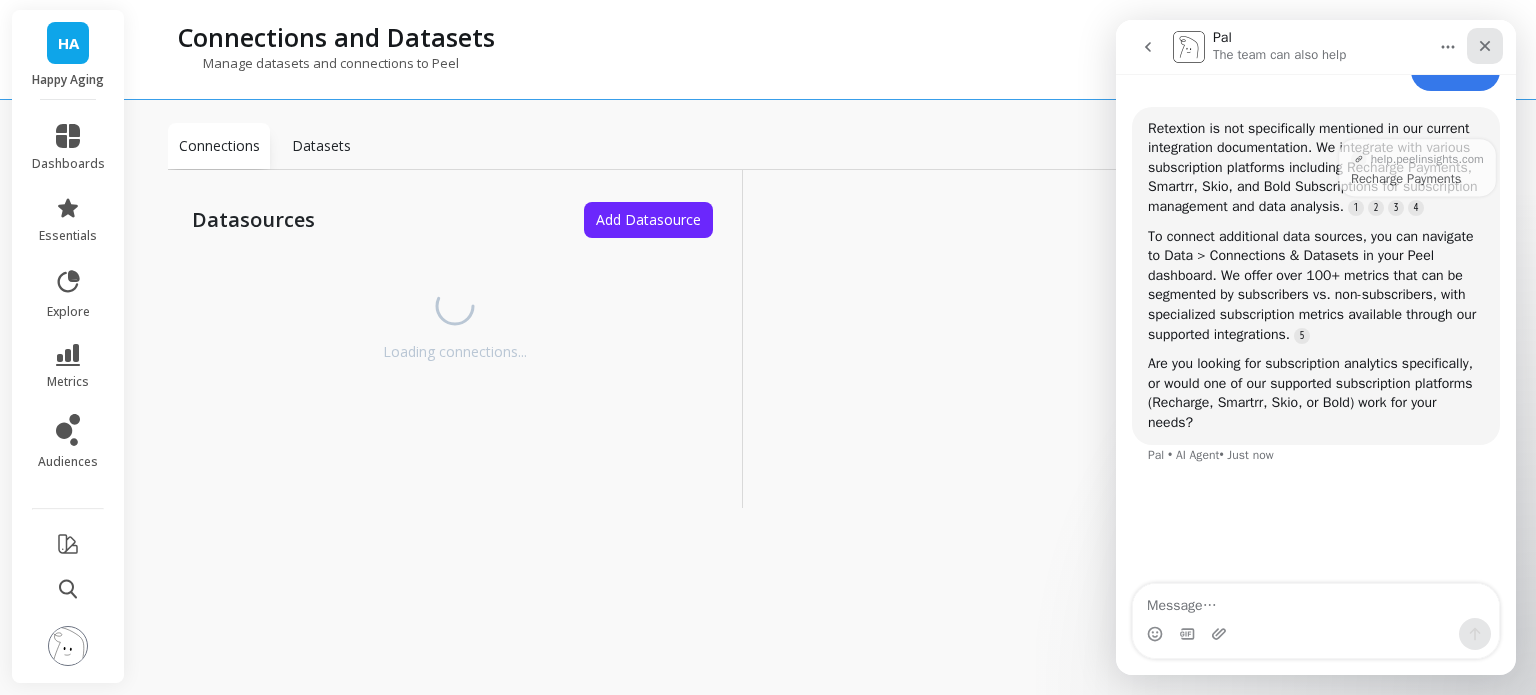 click 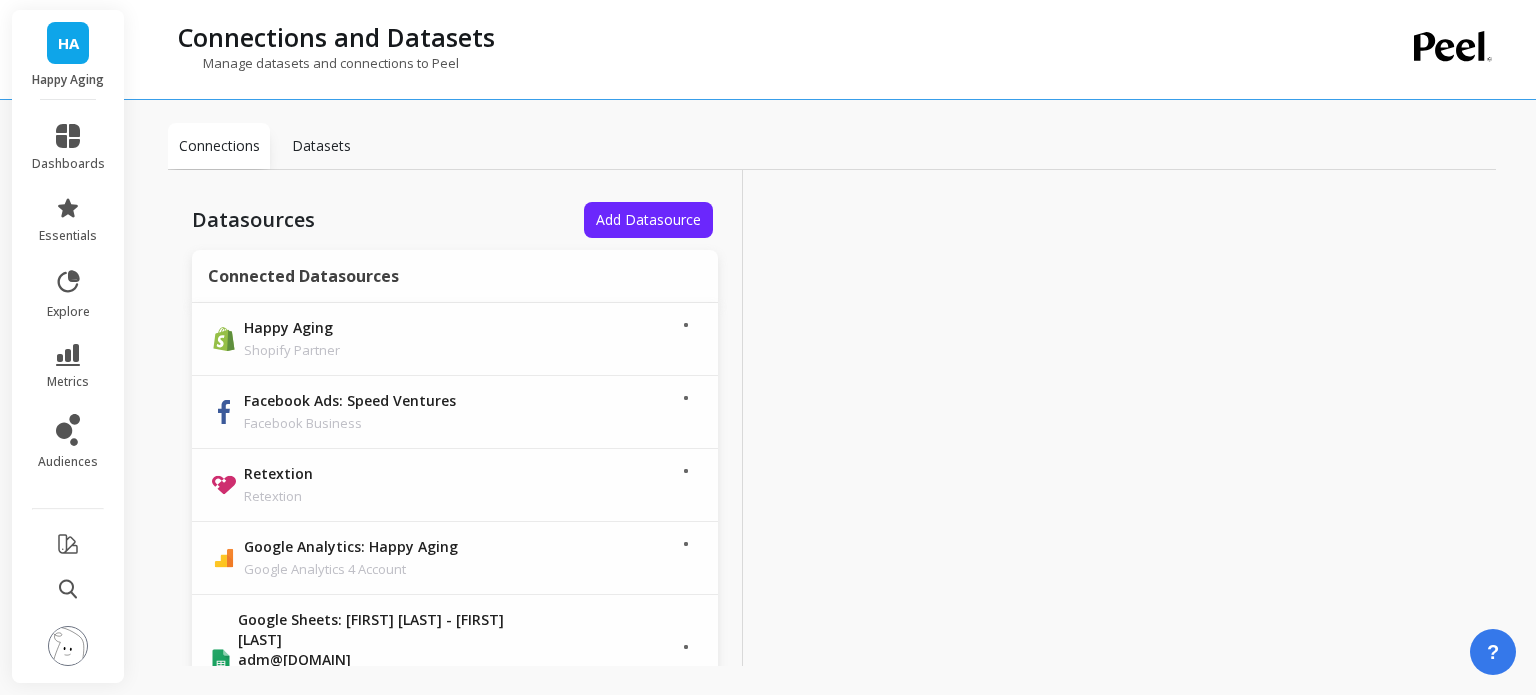 scroll, scrollTop: 0, scrollLeft: 0, axis: both 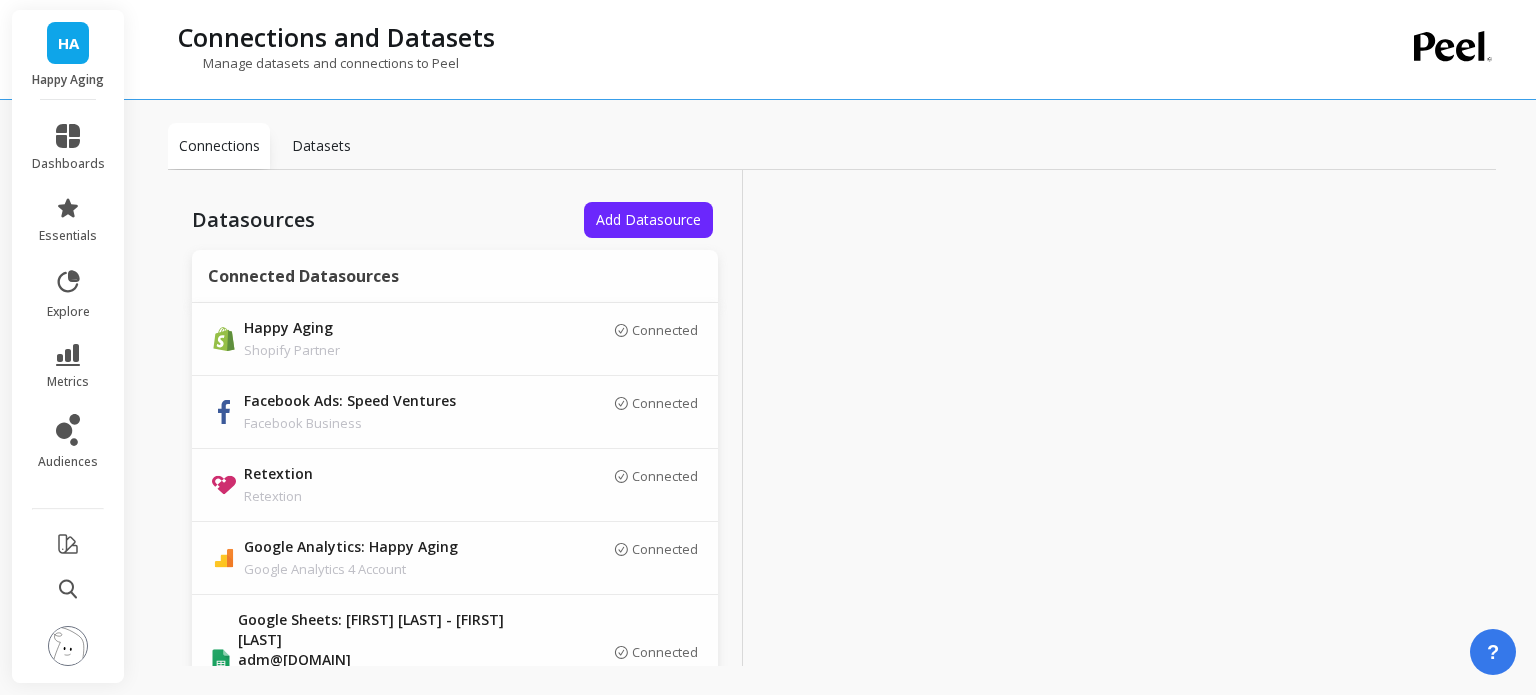 click on "Retextion" at bounding box center [384, 475] 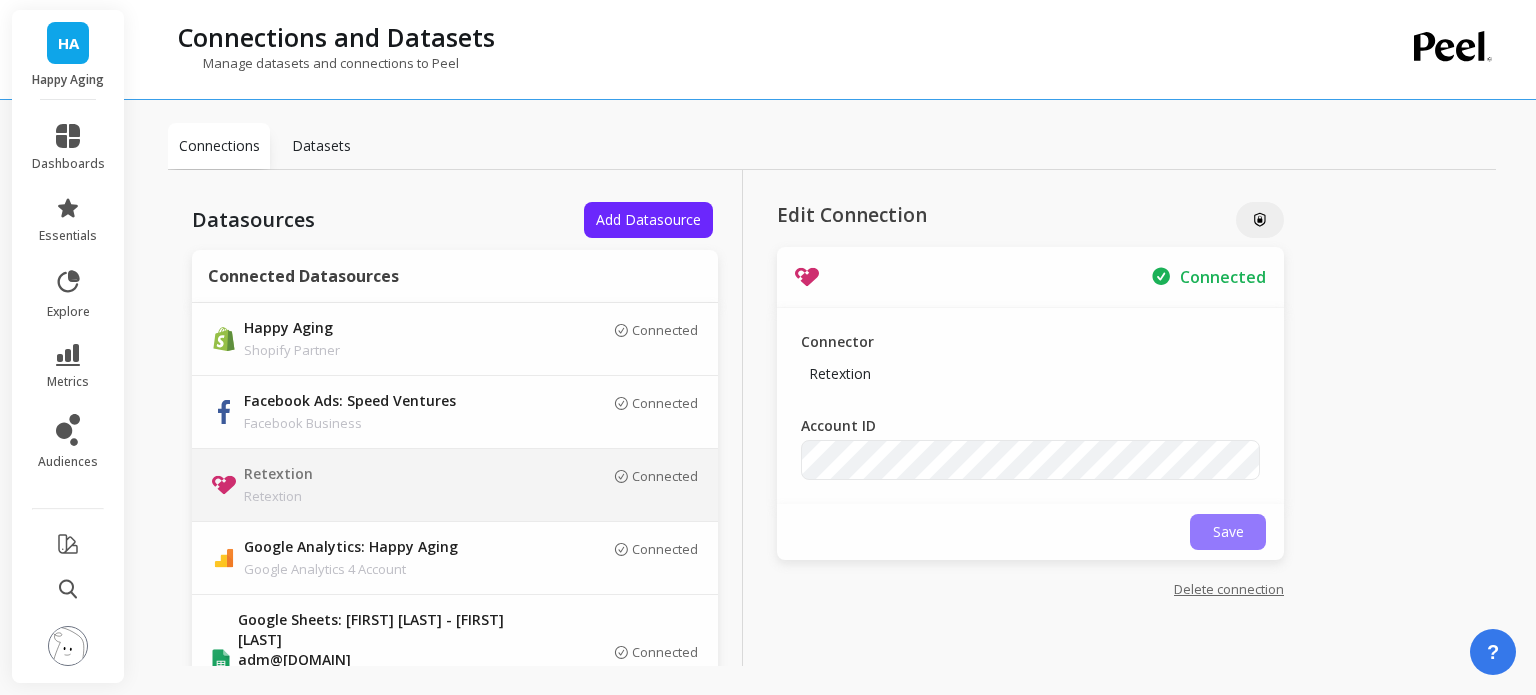 click on "Save" at bounding box center [1228, 531] 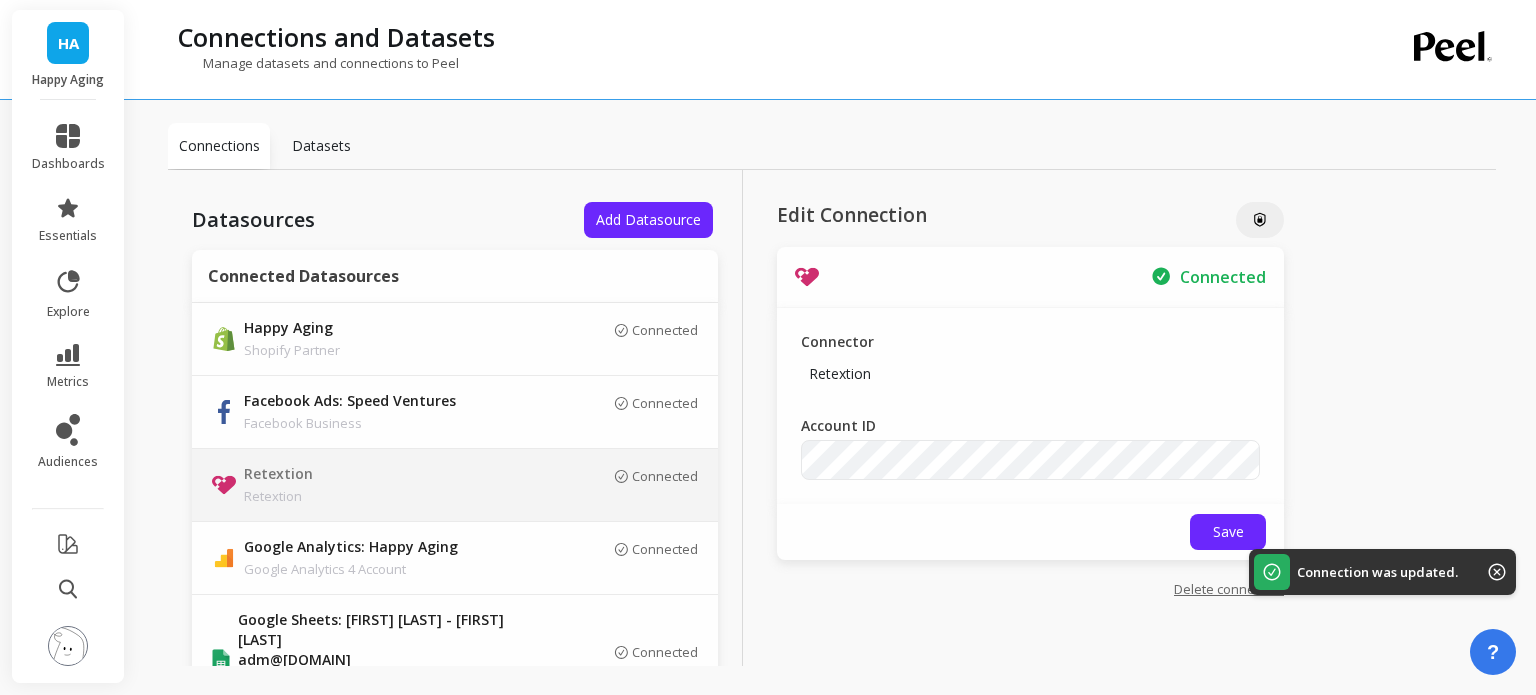 scroll, scrollTop: 94, scrollLeft: 0, axis: vertical 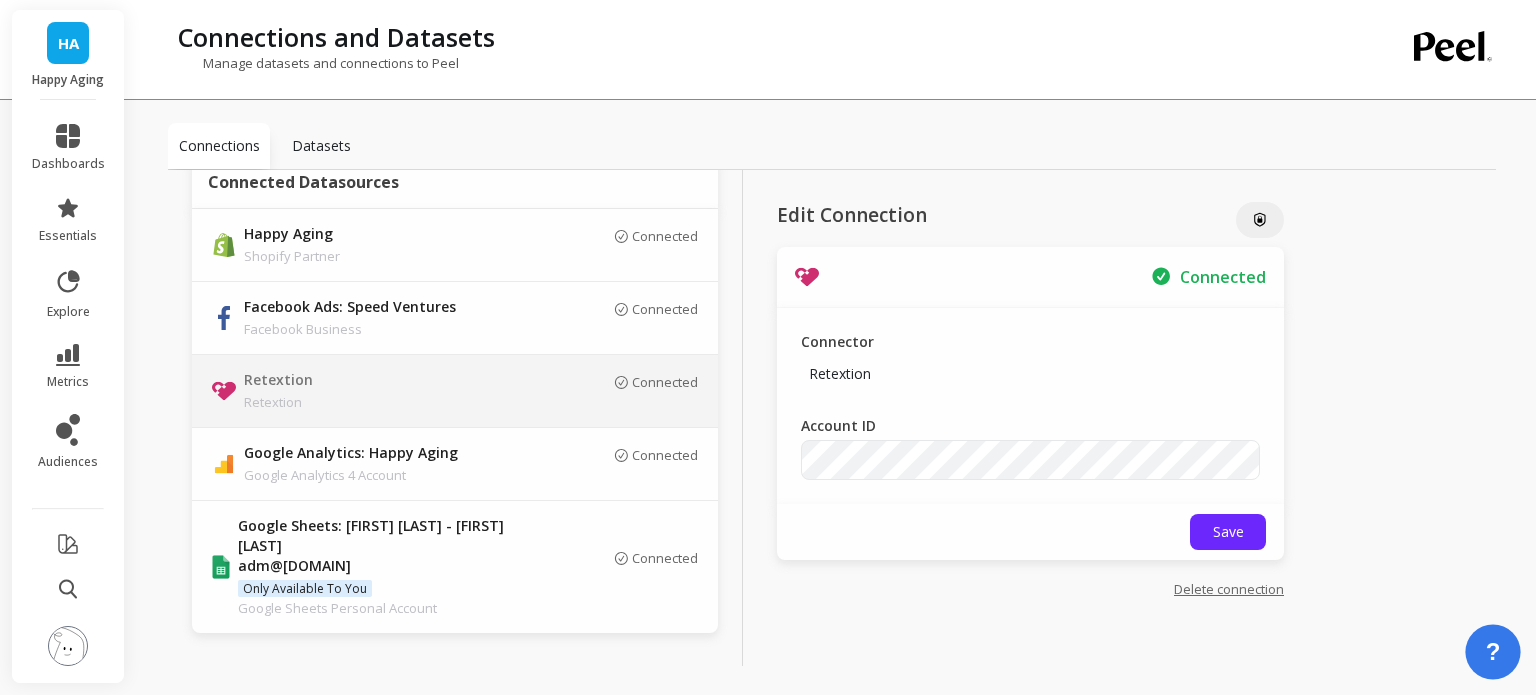click on "?" at bounding box center (1492, 651) 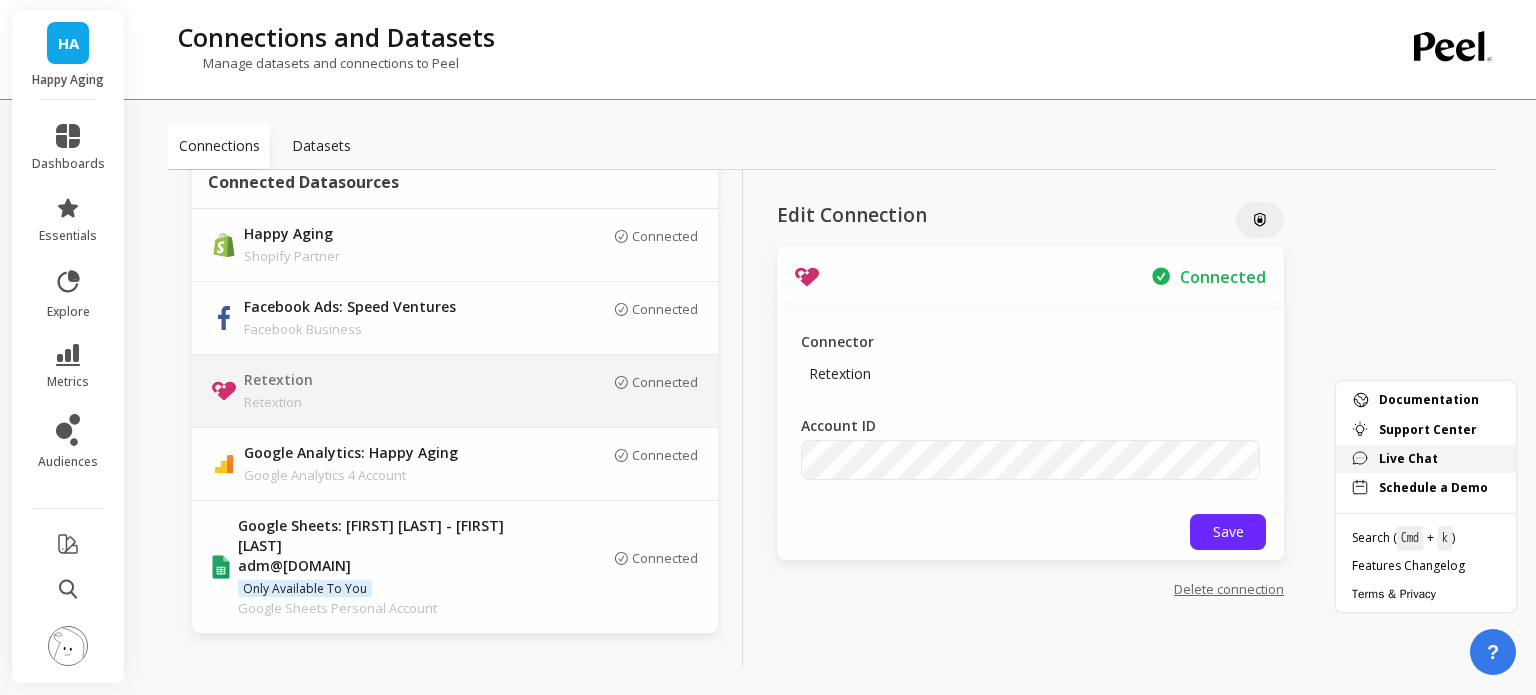 click on "Live Chat" at bounding box center [1439, 459] 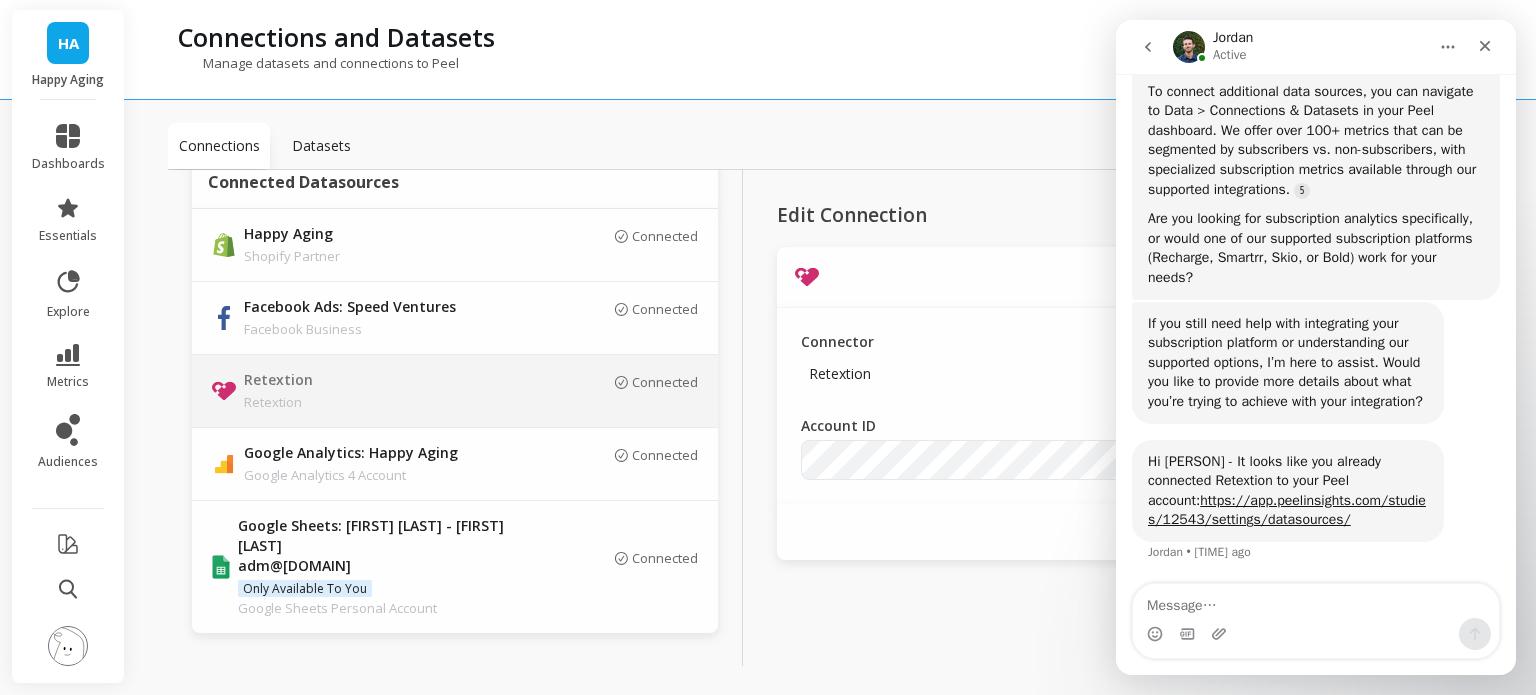 scroll, scrollTop: 745, scrollLeft: 0, axis: vertical 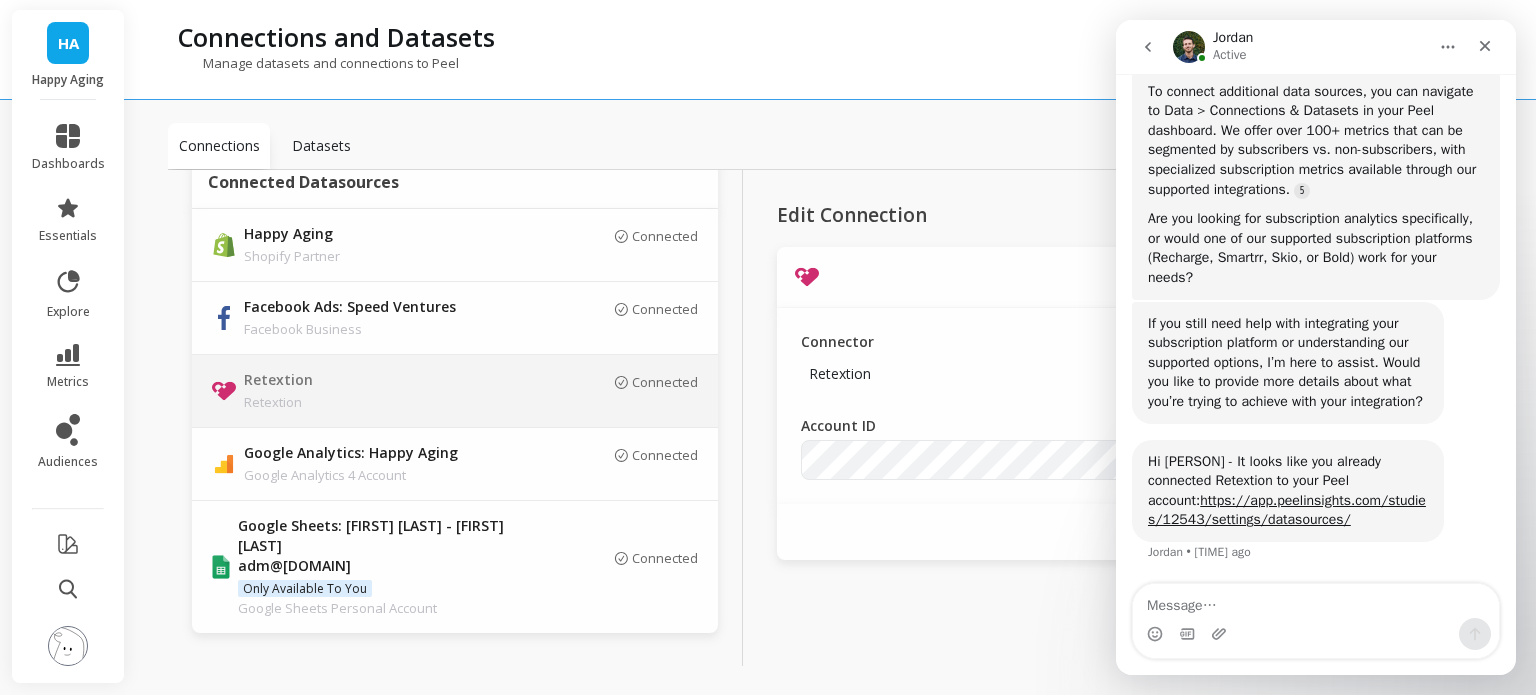 click at bounding box center [1316, 601] 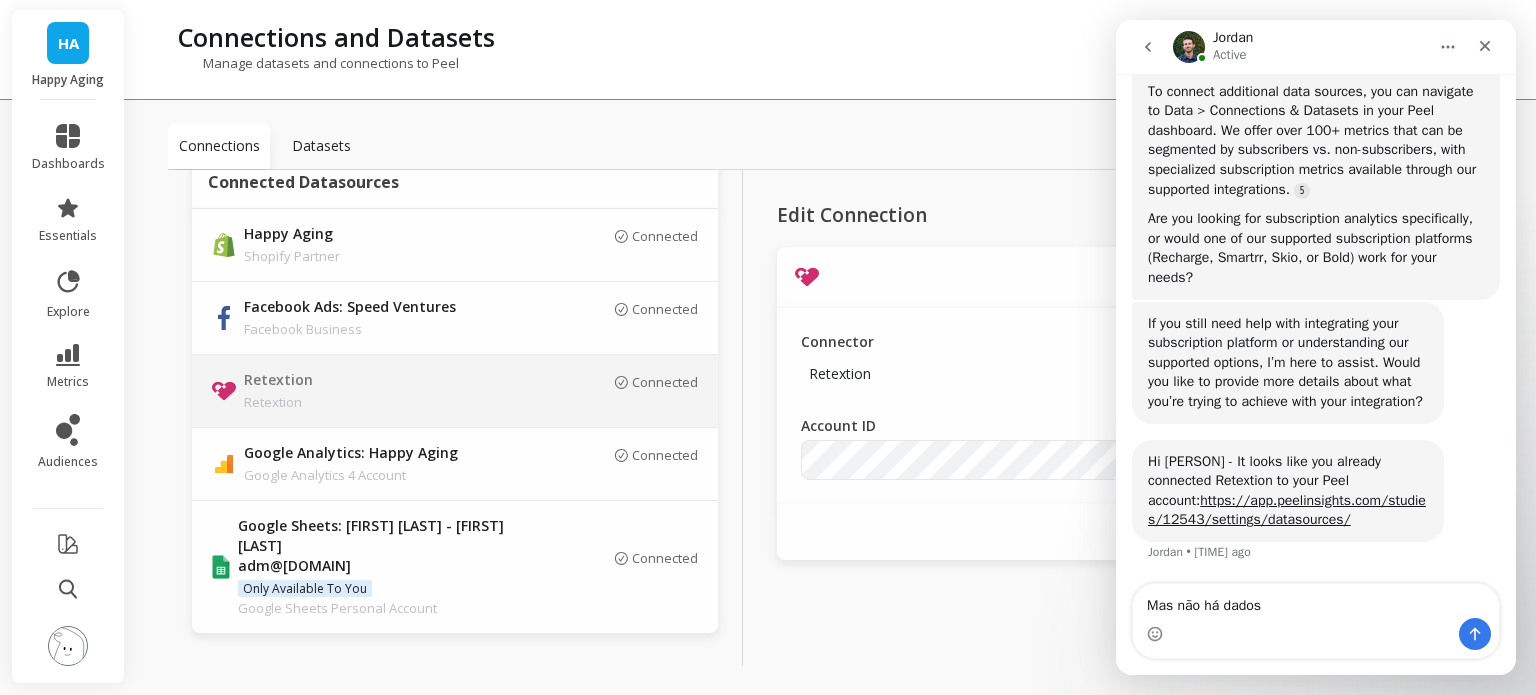 type on "Mas não há dados" 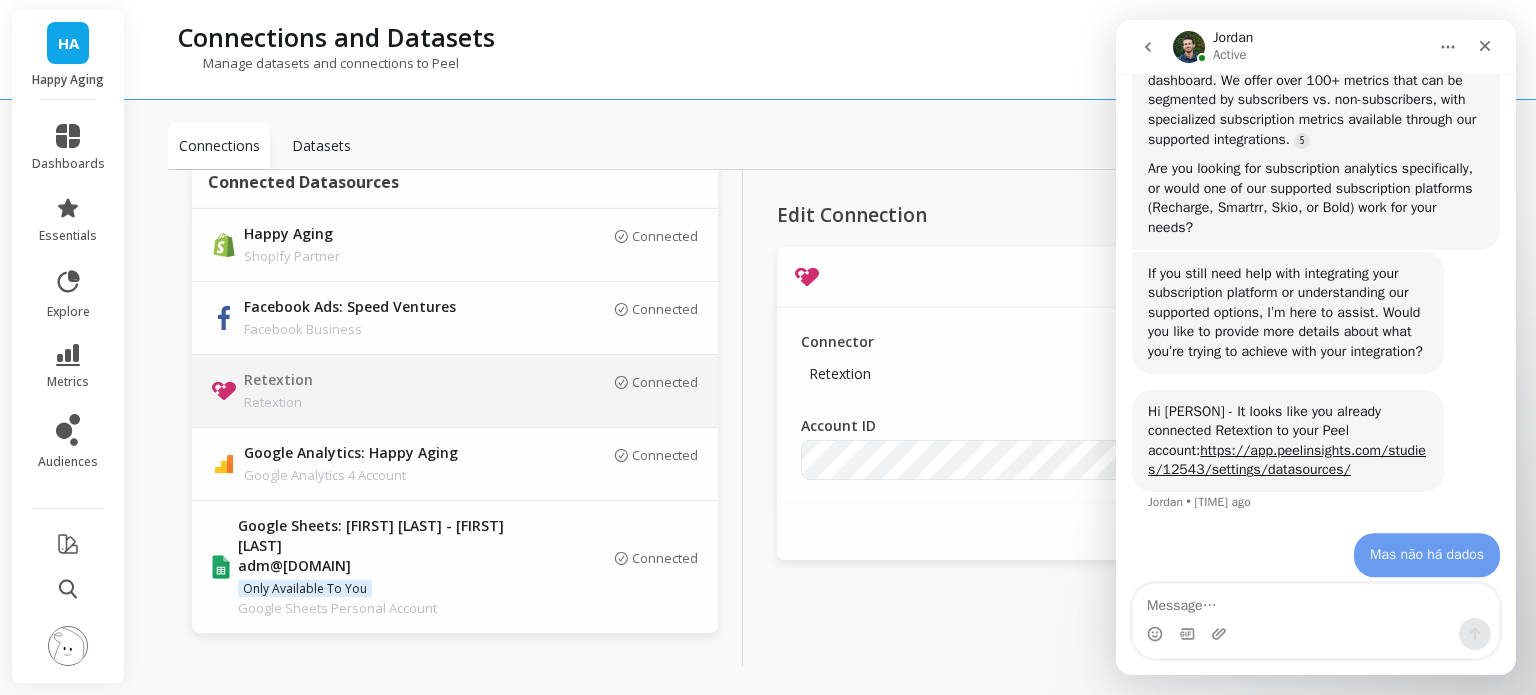scroll, scrollTop: 805, scrollLeft: 0, axis: vertical 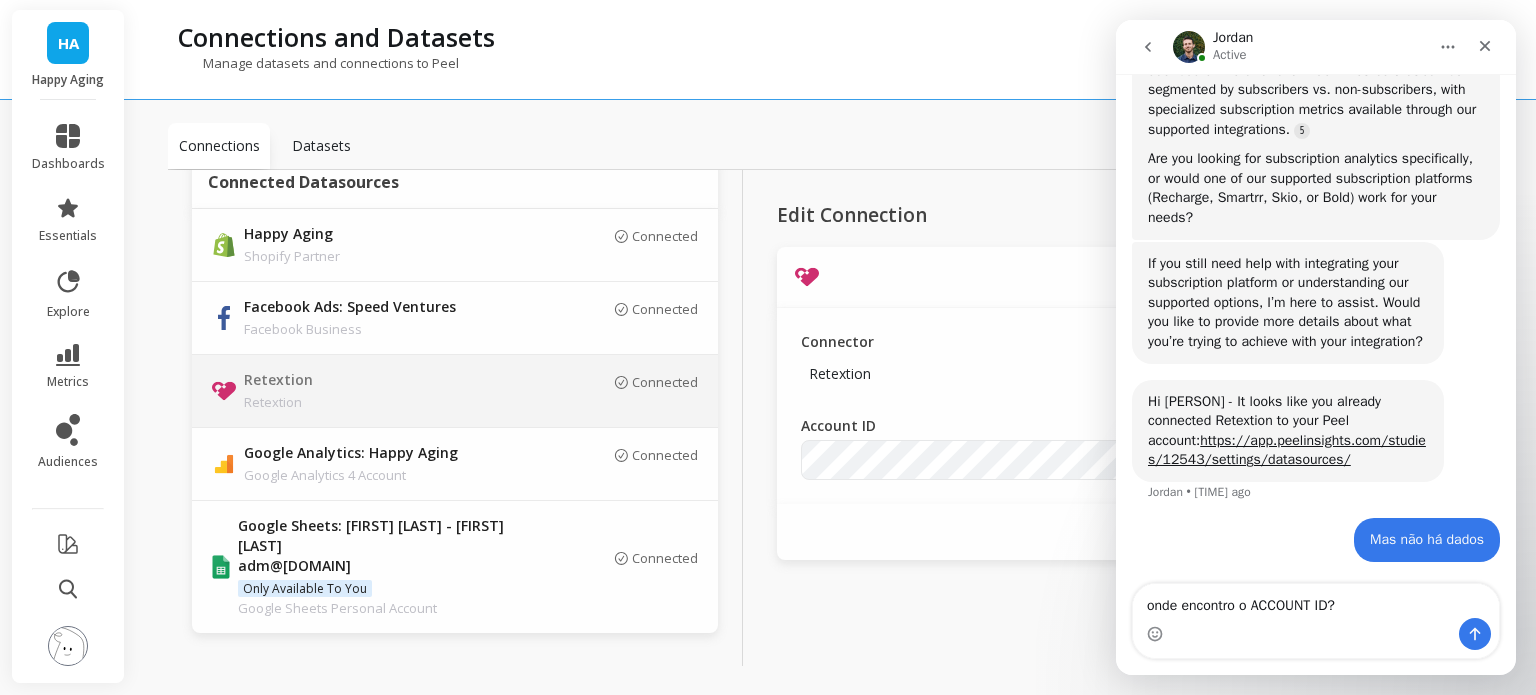 type on "onde encontro o ACCOUNT ID?" 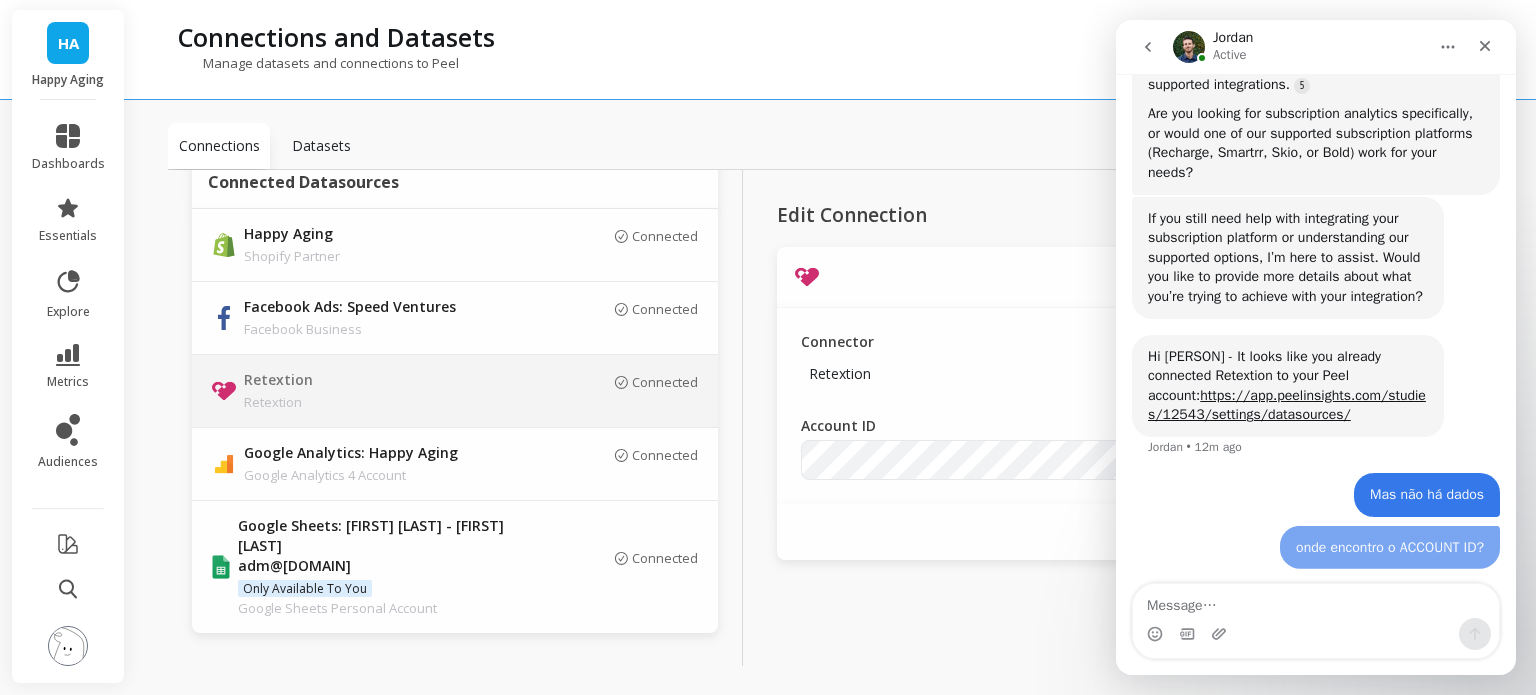 scroll, scrollTop: 851, scrollLeft: 0, axis: vertical 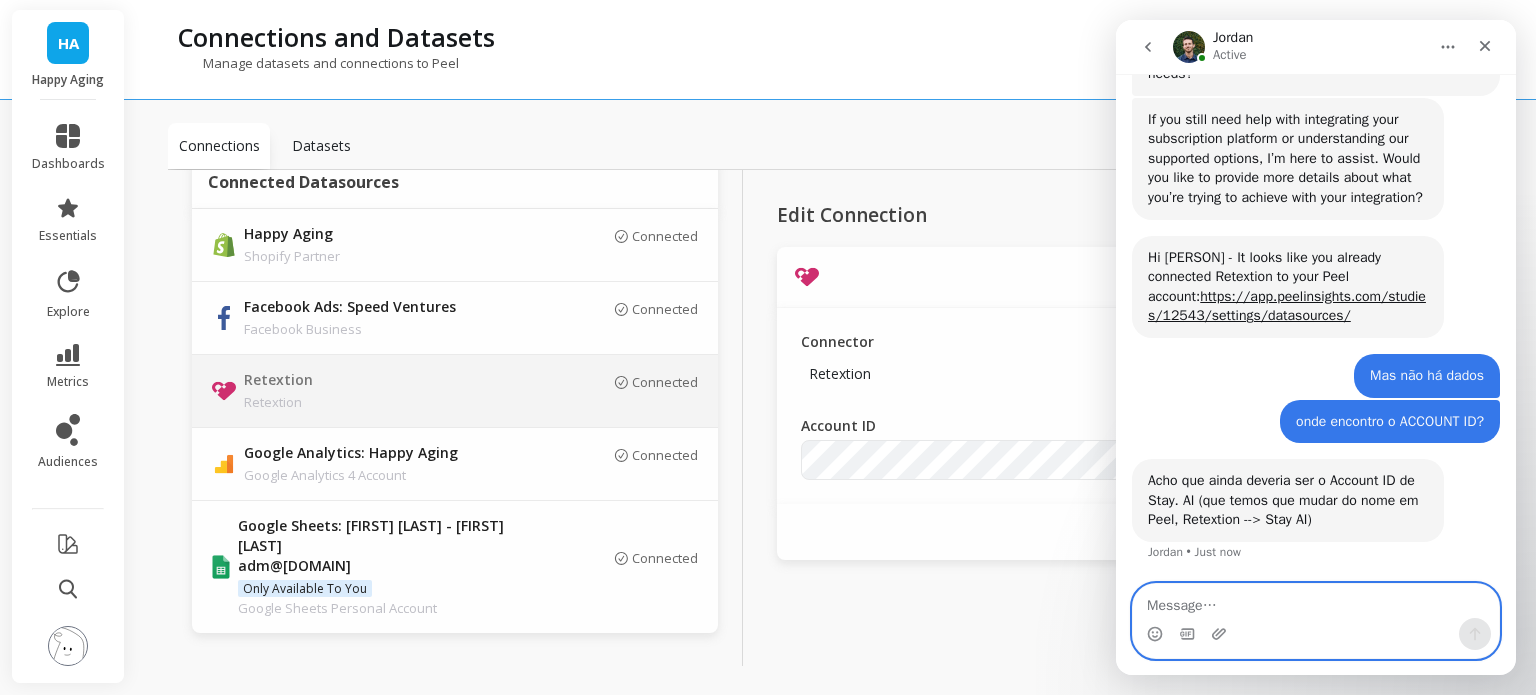 click at bounding box center (1316, 601) 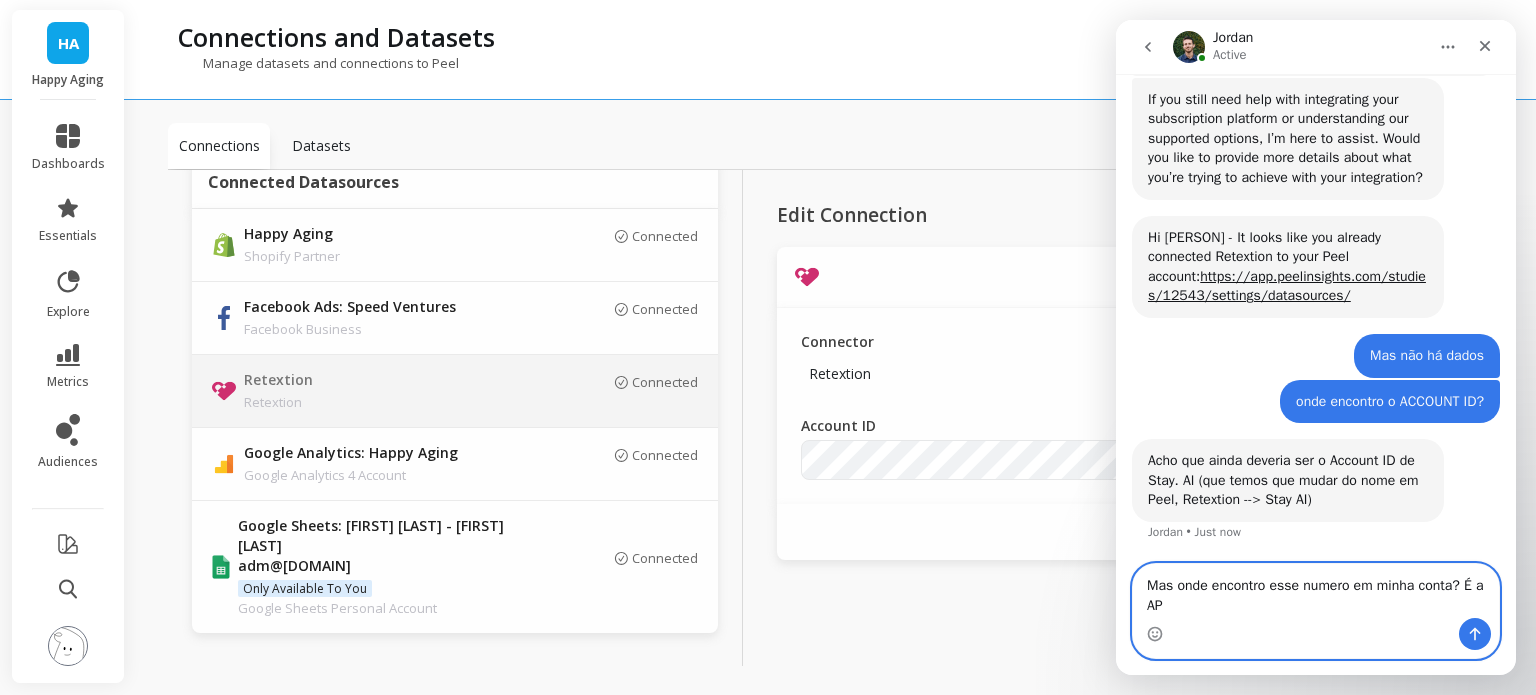 scroll, scrollTop: 969, scrollLeft: 0, axis: vertical 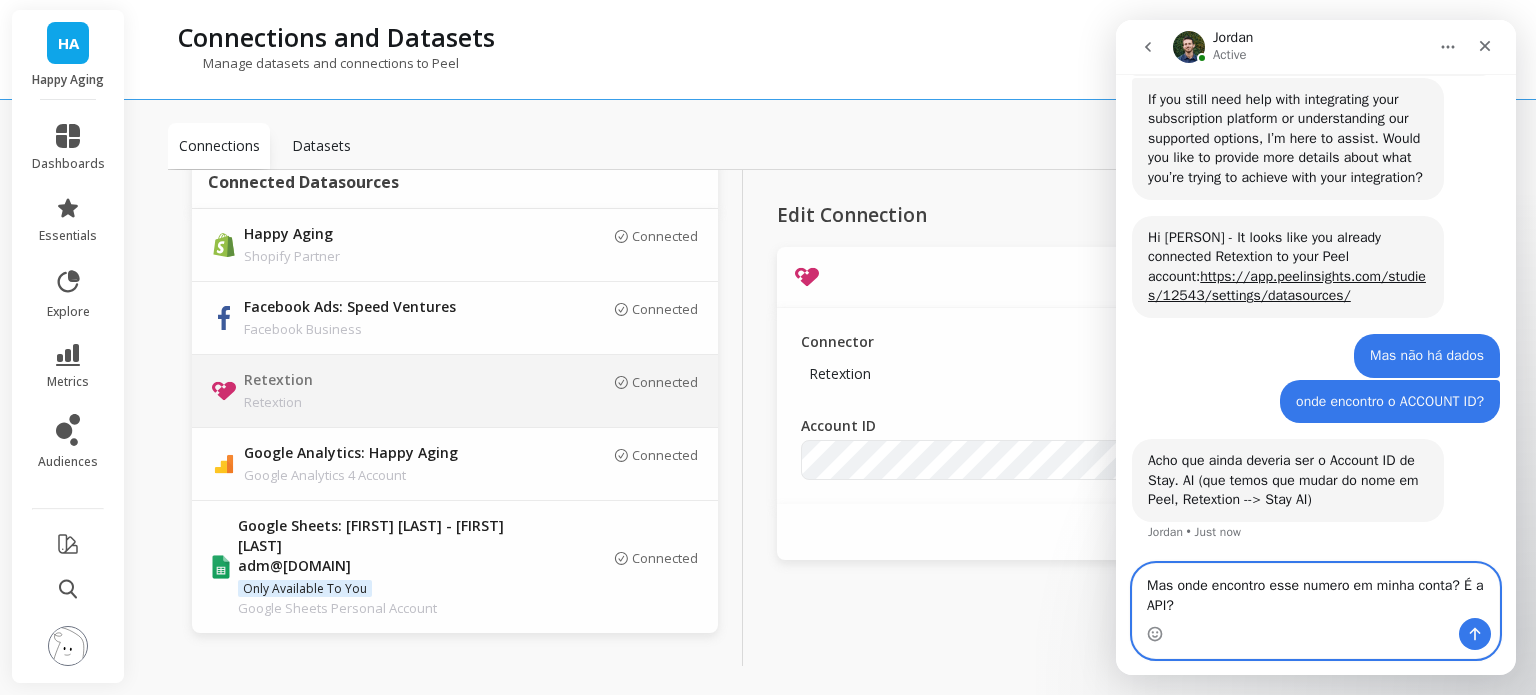 type on "Mas onde encontro esse numero em minha conta? É a API?" 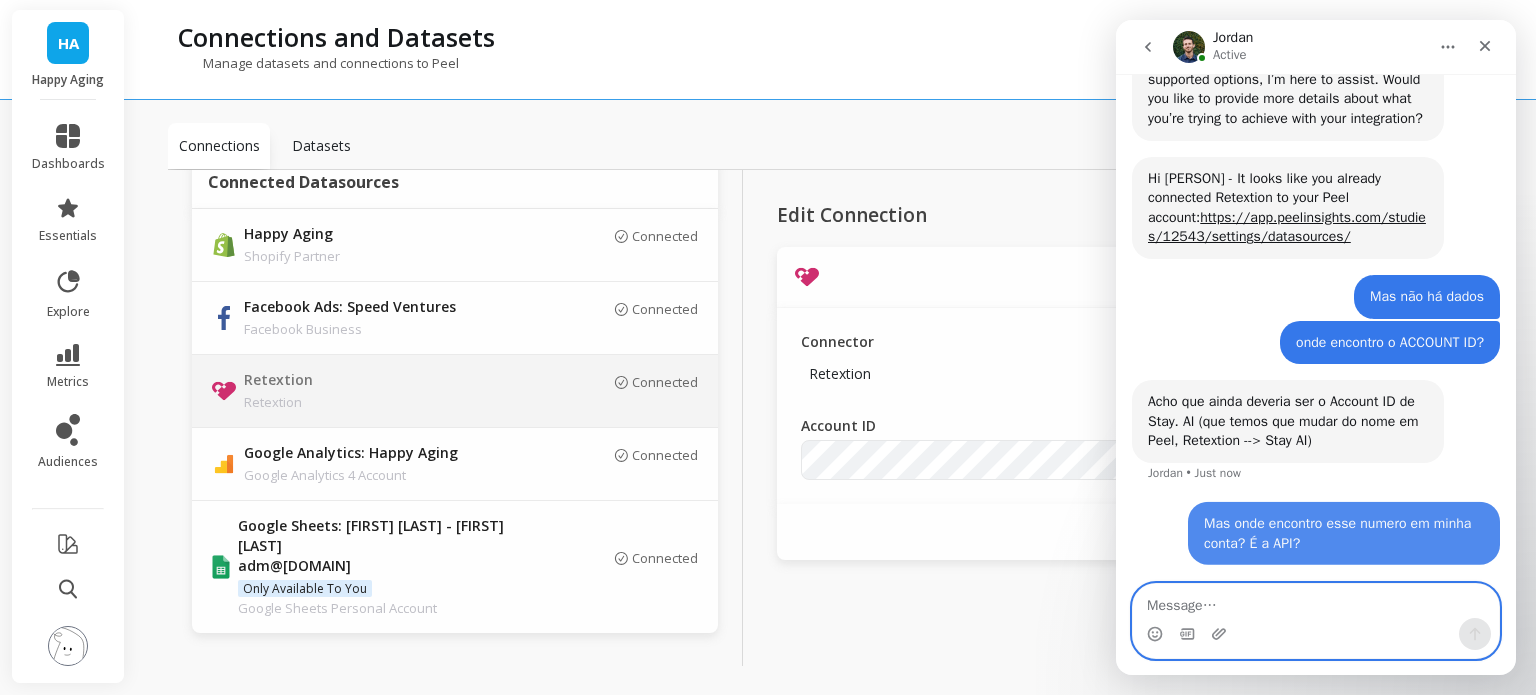 scroll, scrollTop: 1028, scrollLeft: 0, axis: vertical 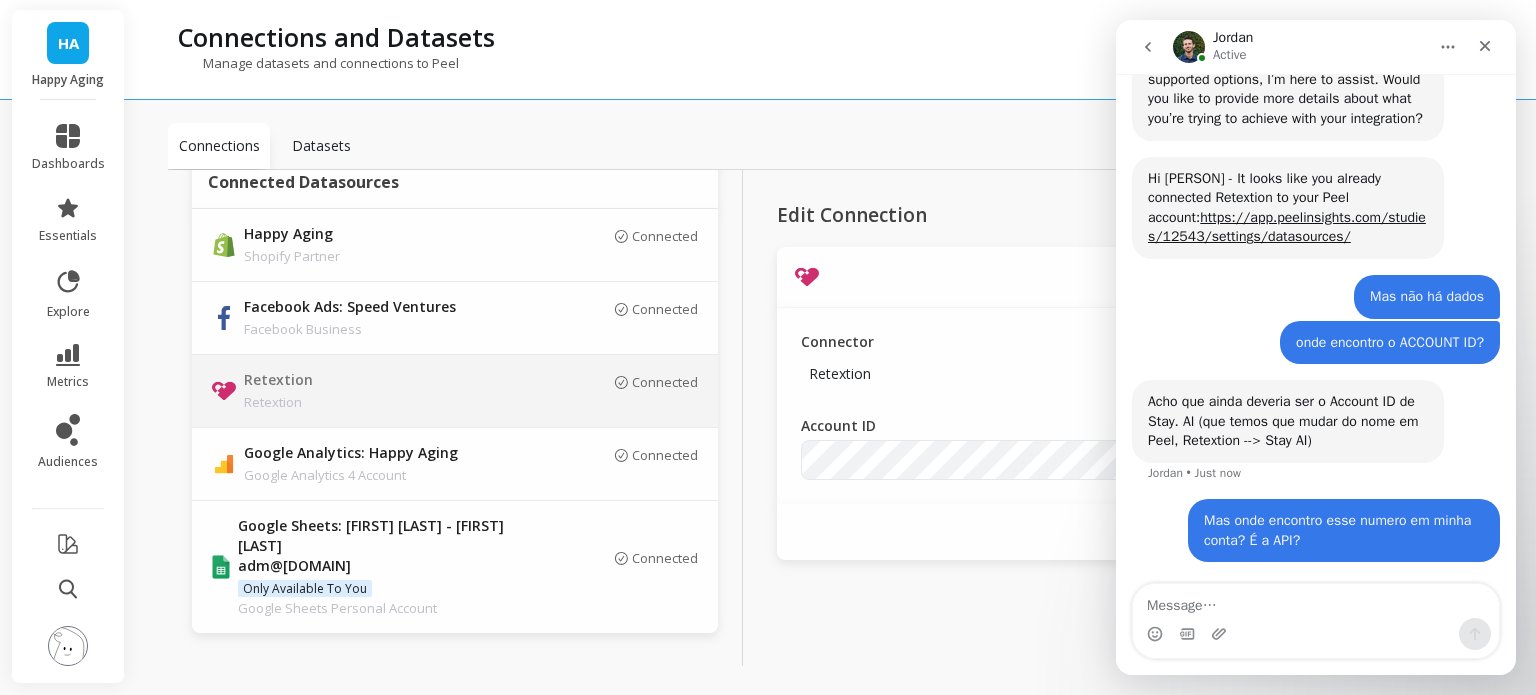 click on "Connector Retextion" at bounding box center [1030, 362] 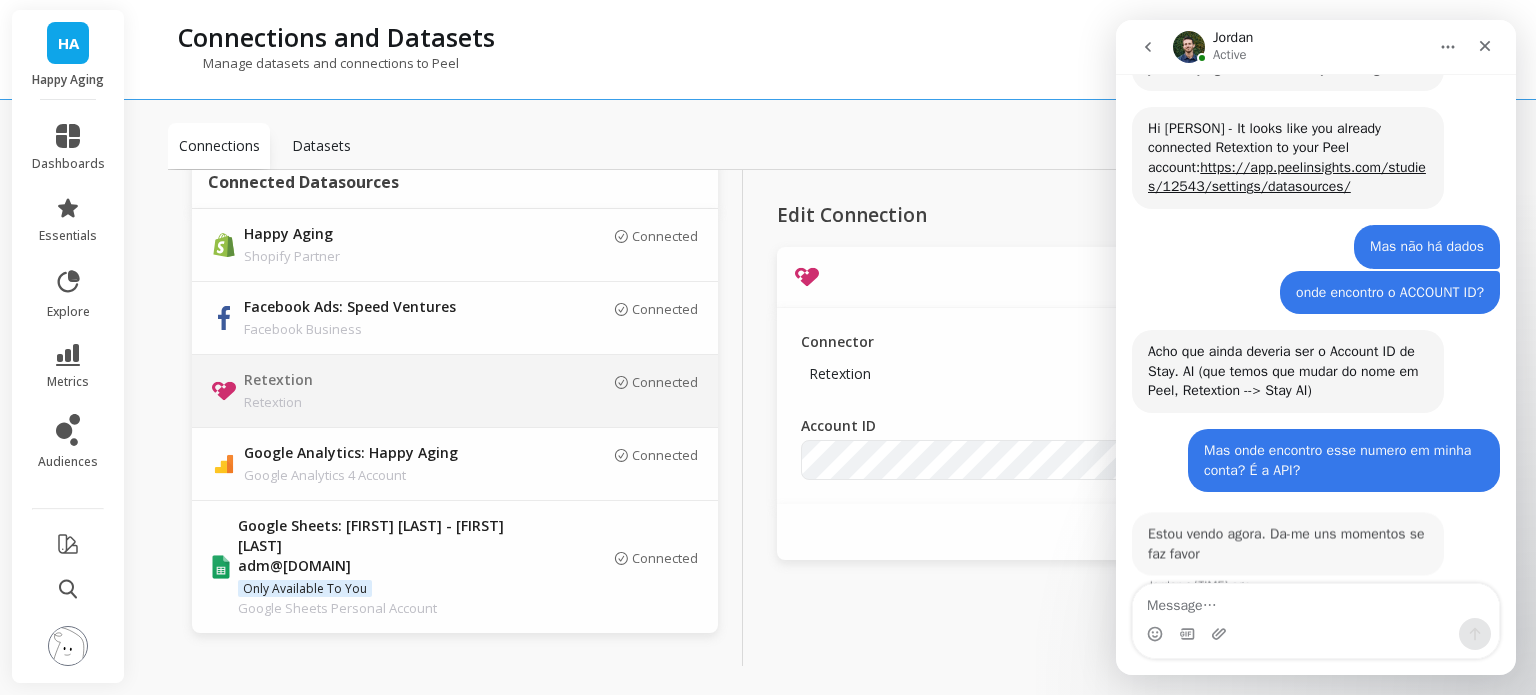 scroll, scrollTop: 1108, scrollLeft: 0, axis: vertical 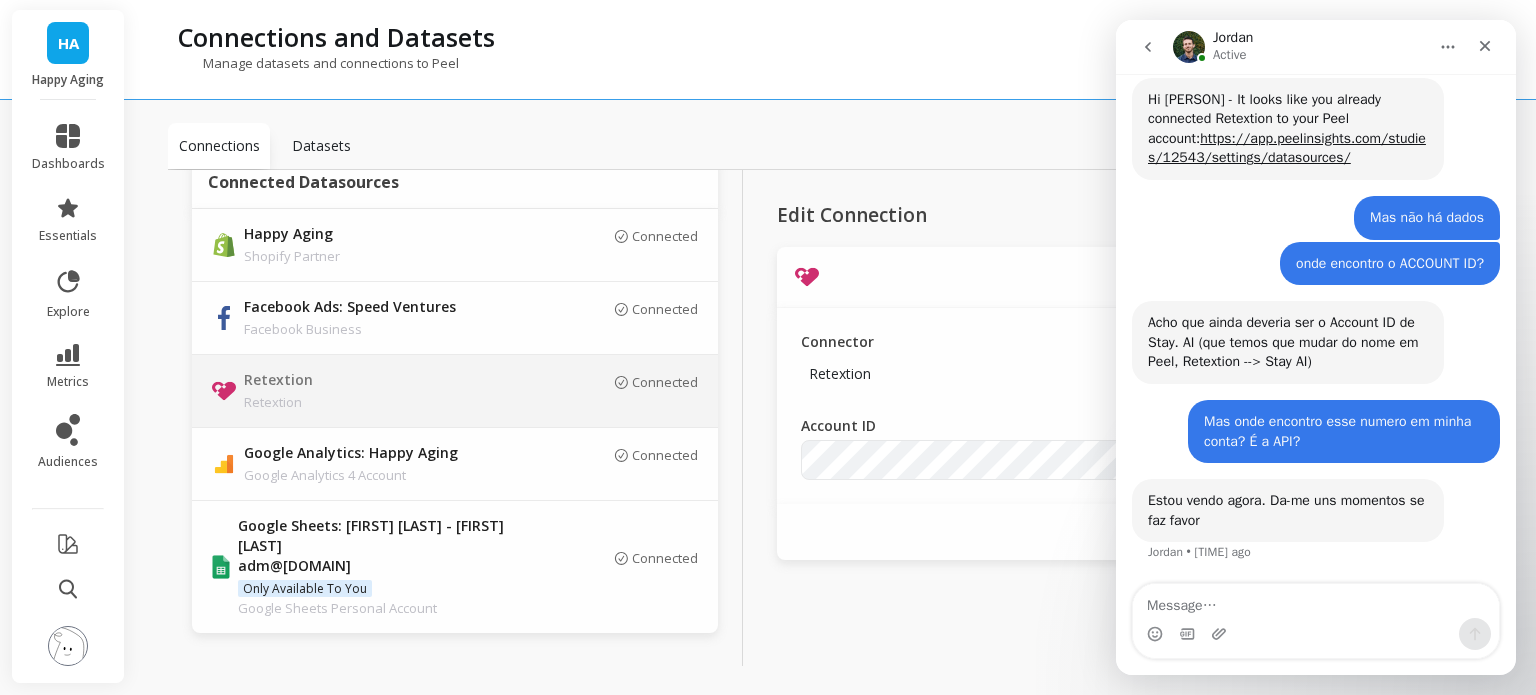 click at bounding box center (1316, 634) 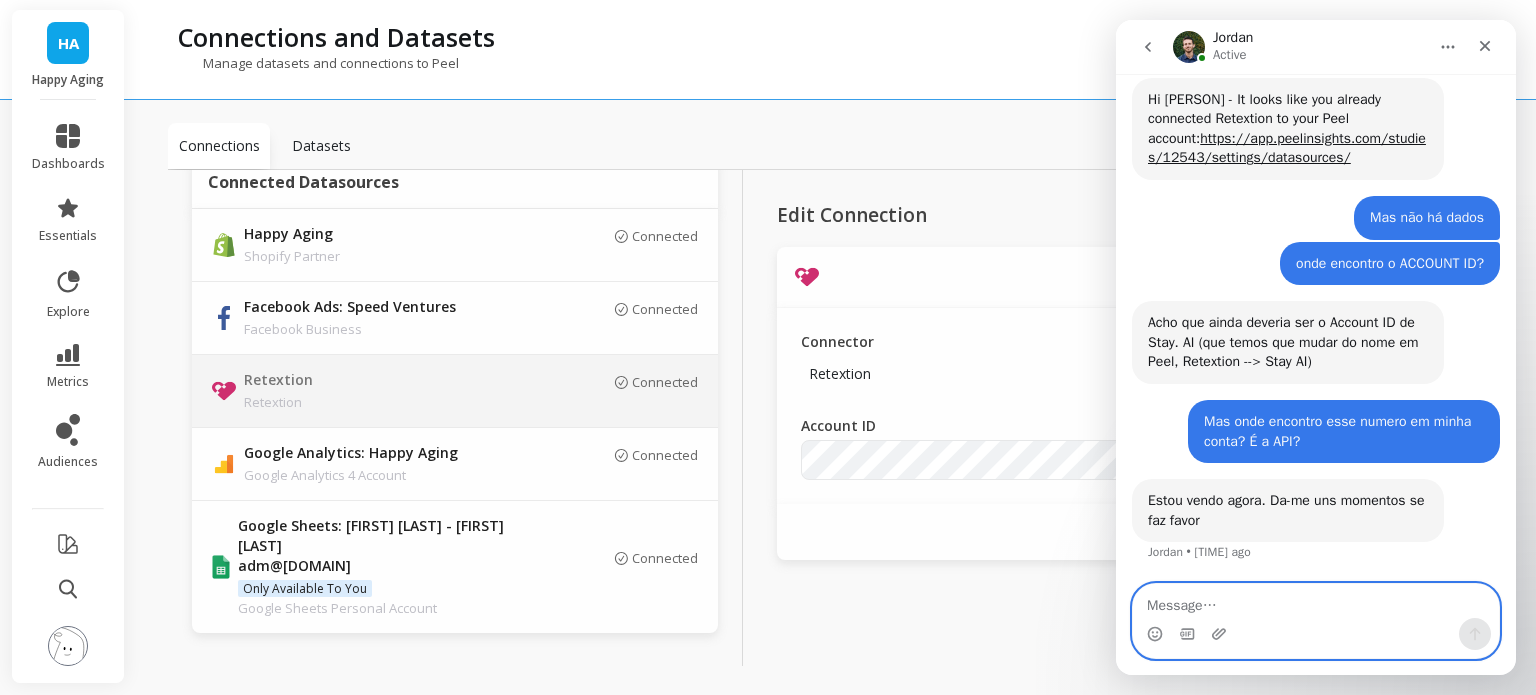 click at bounding box center (1316, 601) 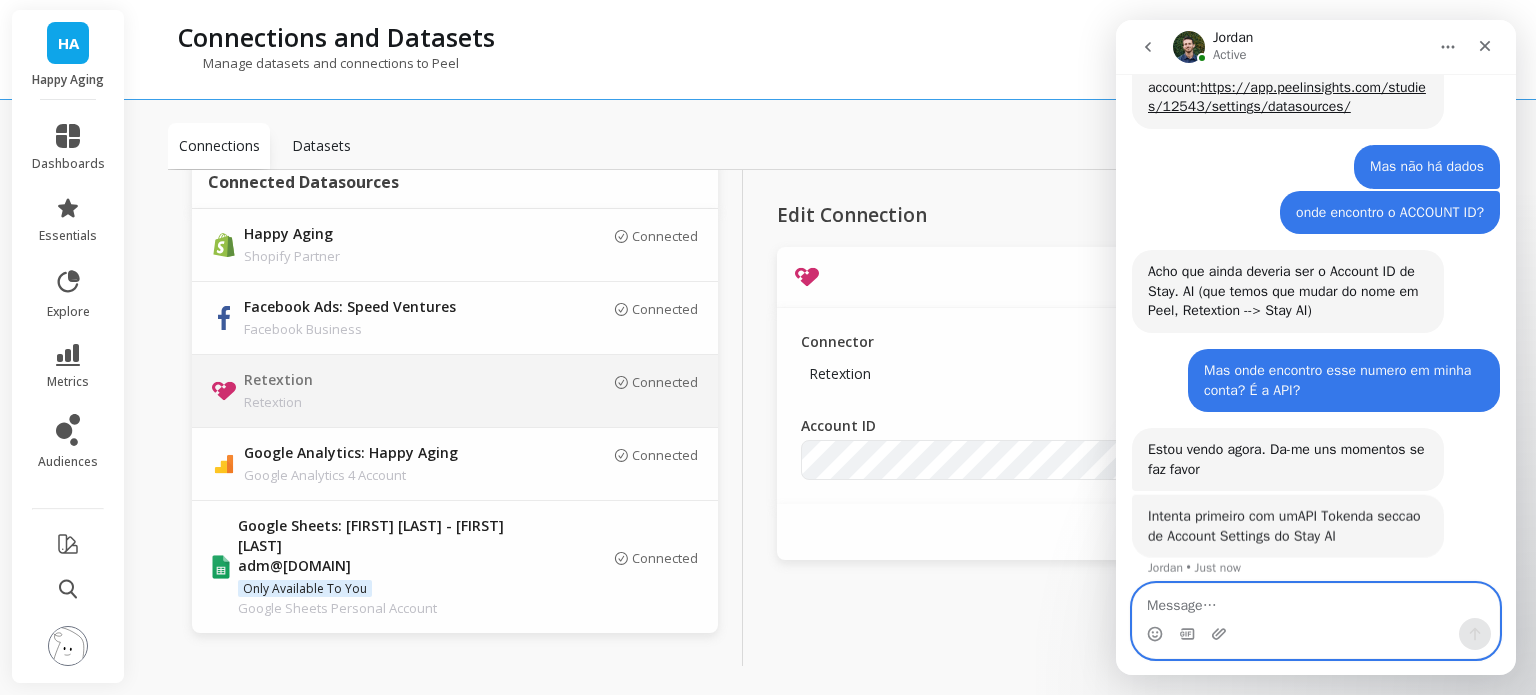 scroll, scrollTop: 1250, scrollLeft: 0, axis: vertical 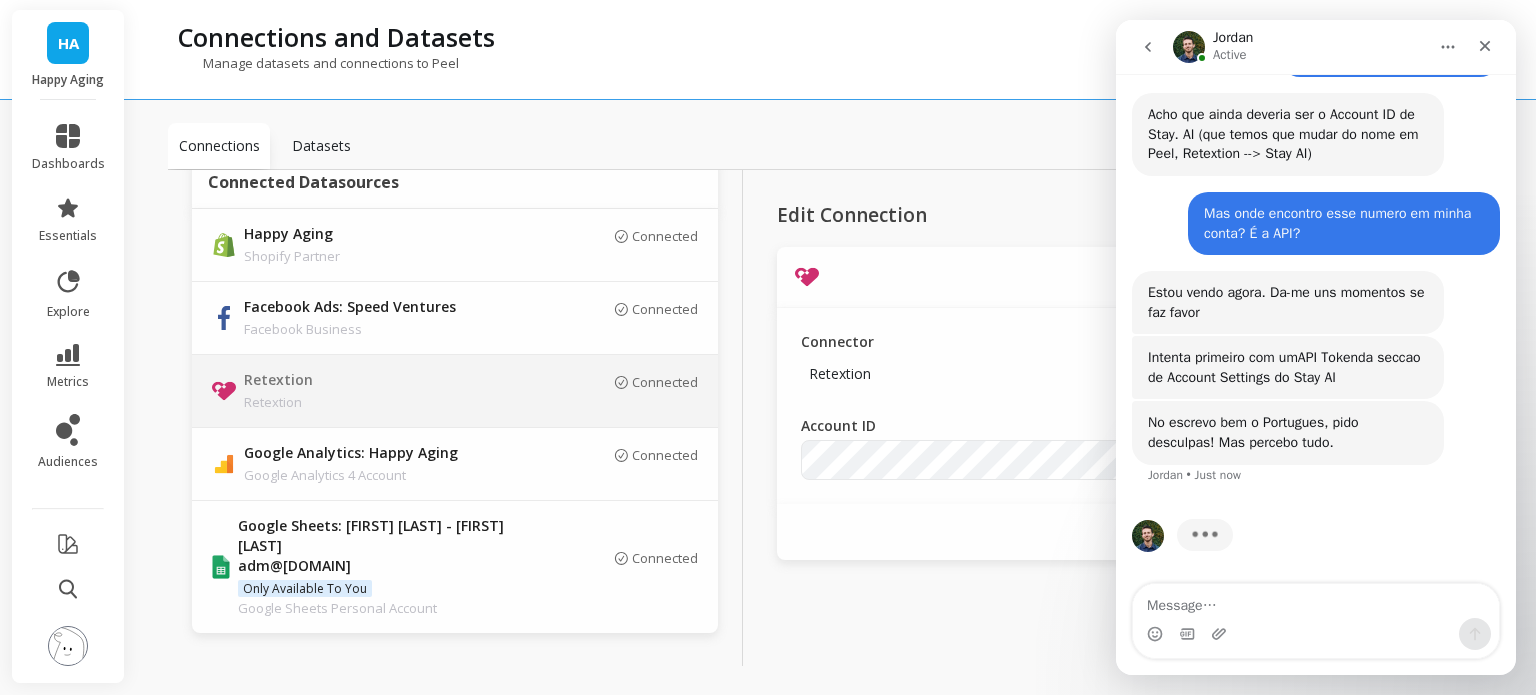 click on "Connected" at bounding box center (1030, 277) 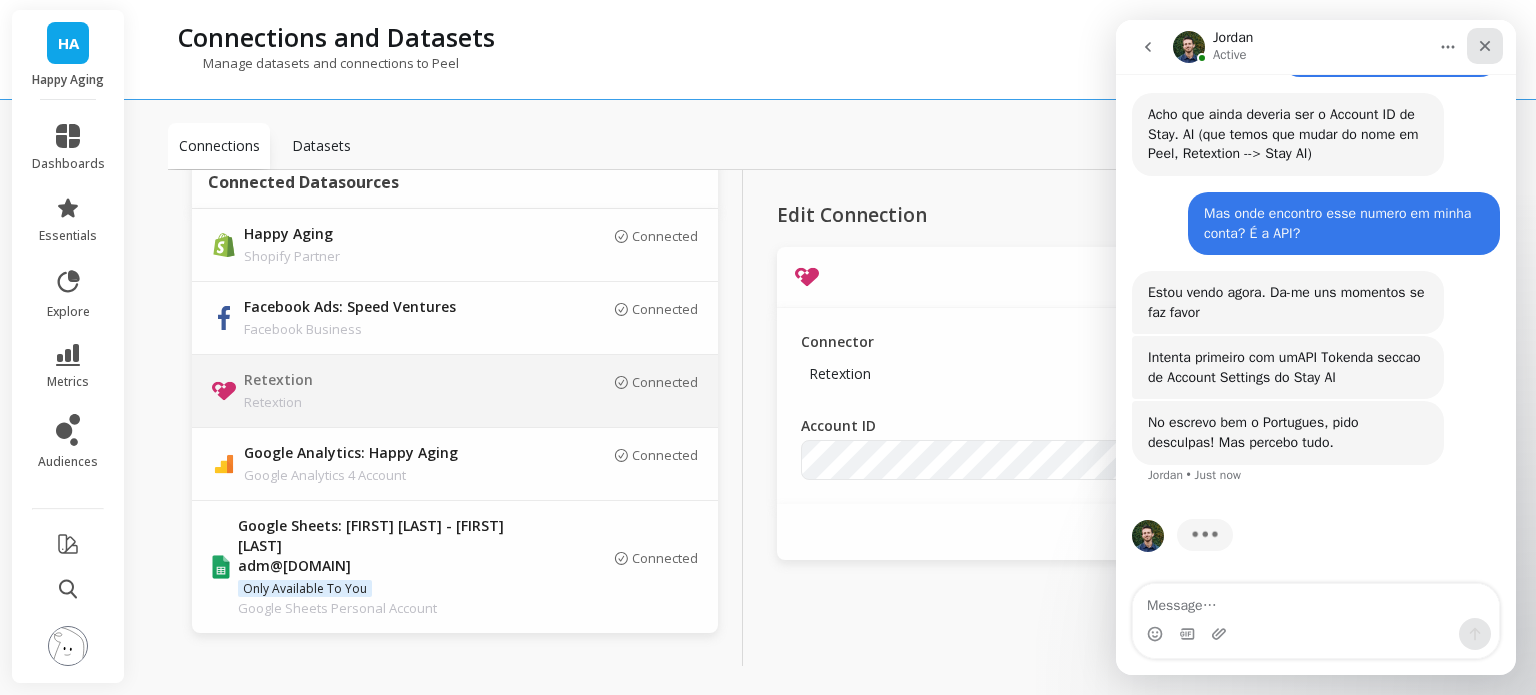 click 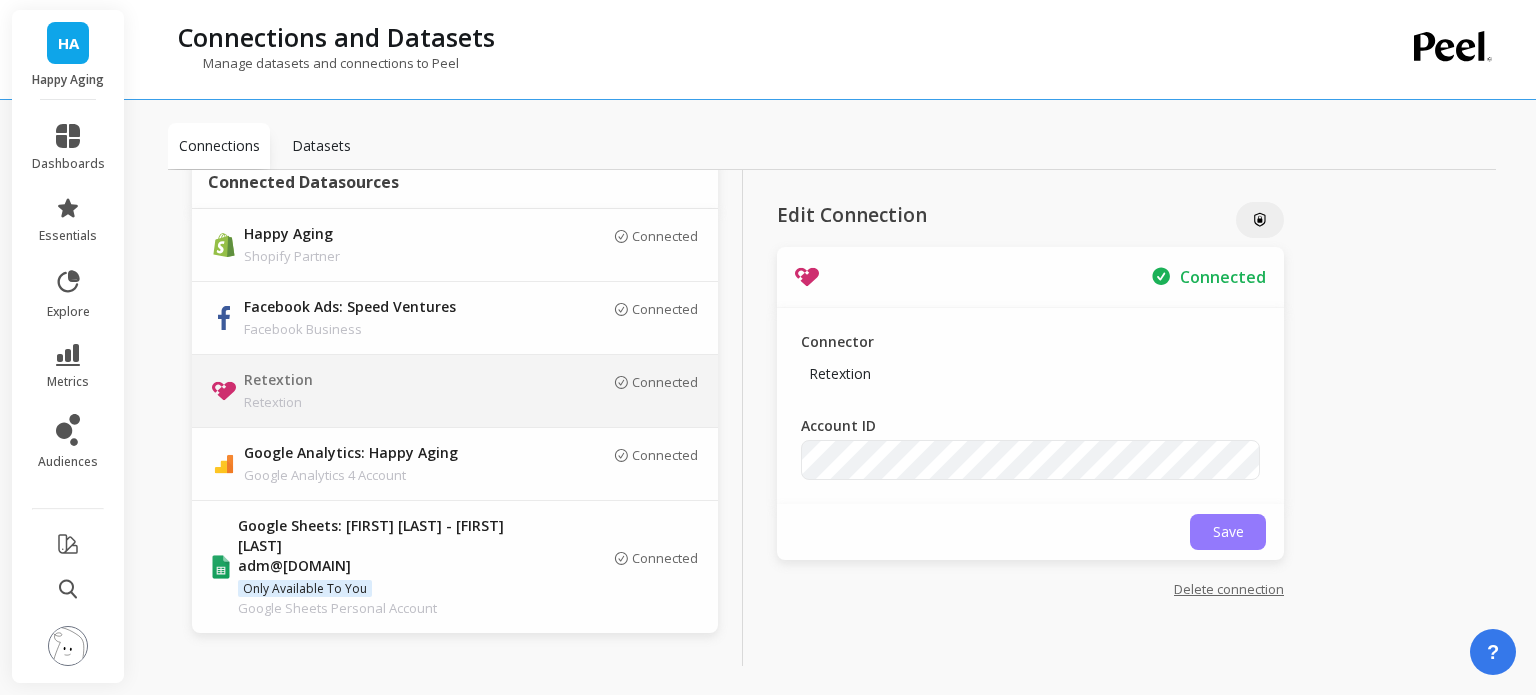 click on "Save" at bounding box center (1228, 532) 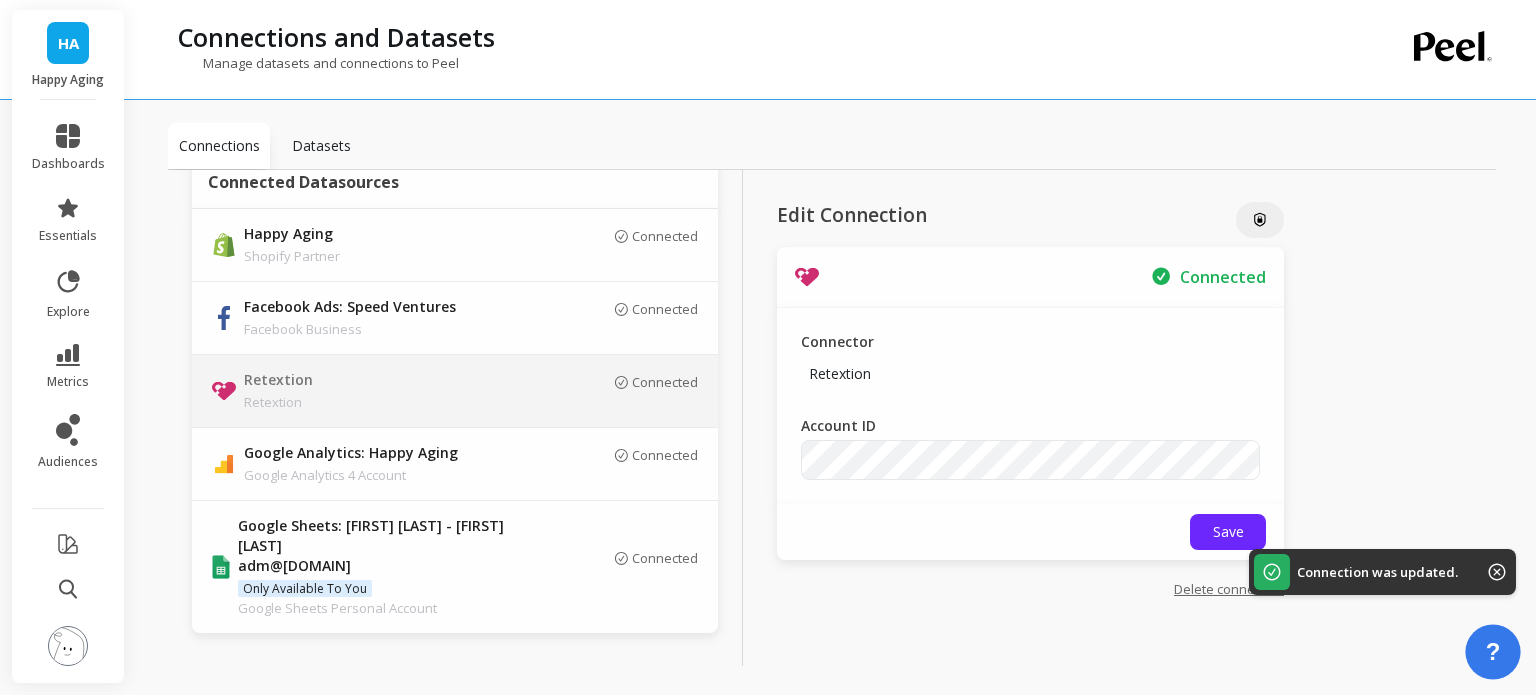 click on "?" at bounding box center [1492, 651] 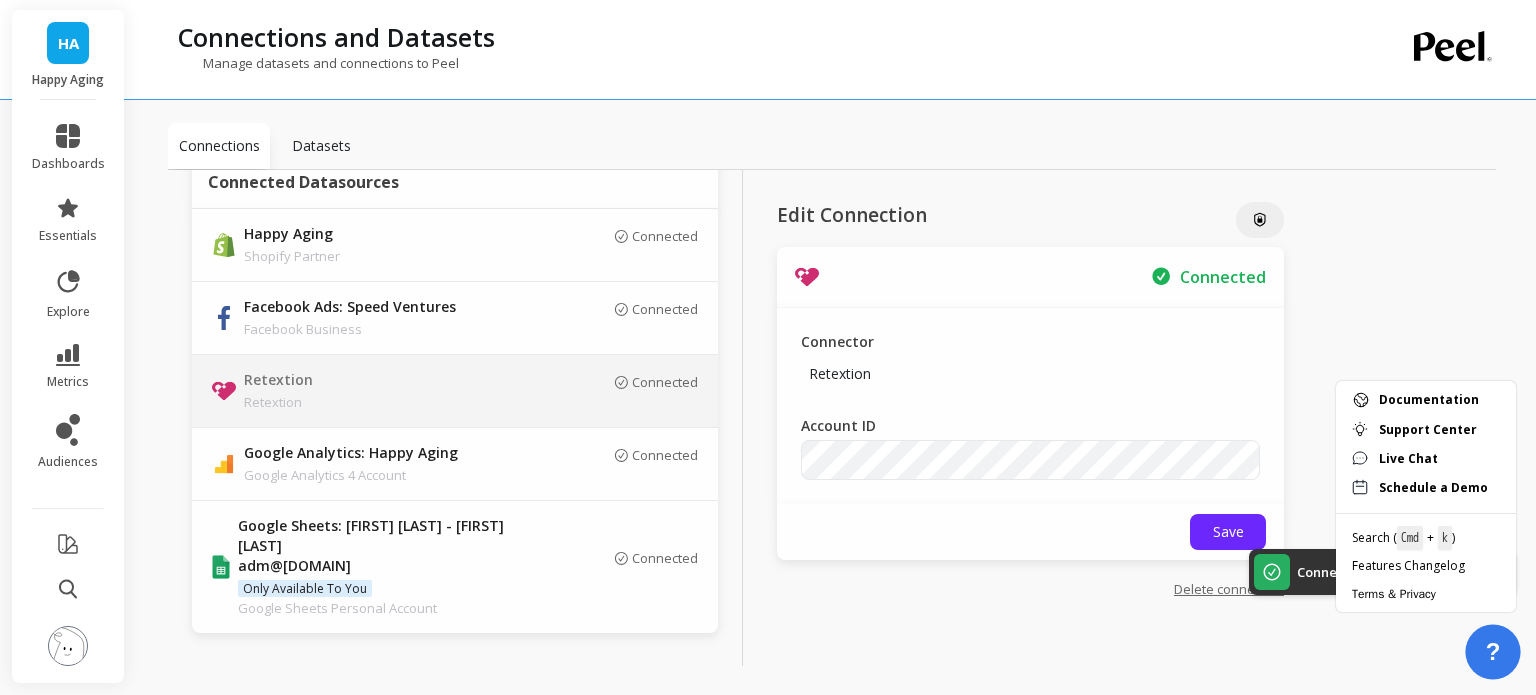 click on "?" at bounding box center [1492, 651] 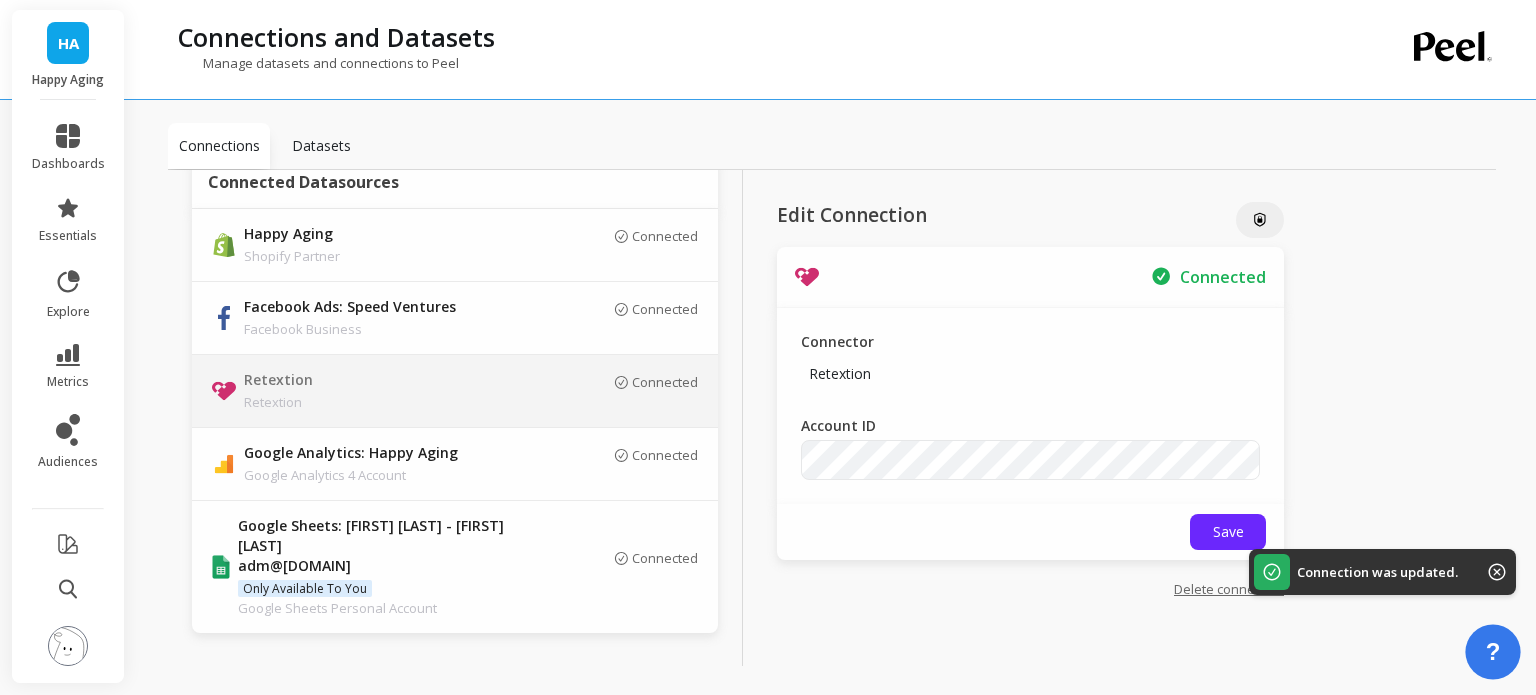 click on "?" at bounding box center (1492, 651) 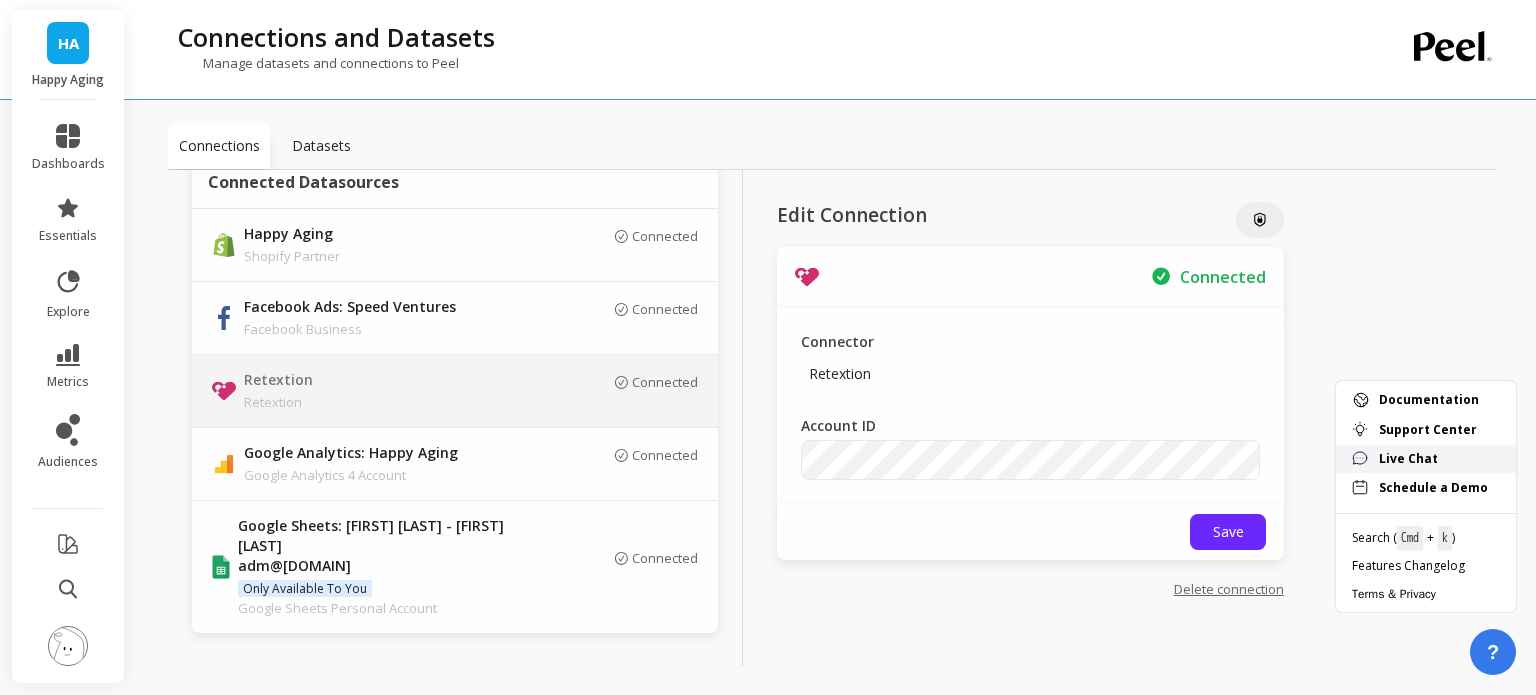 click on "Live Chat" at bounding box center (1439, 459) 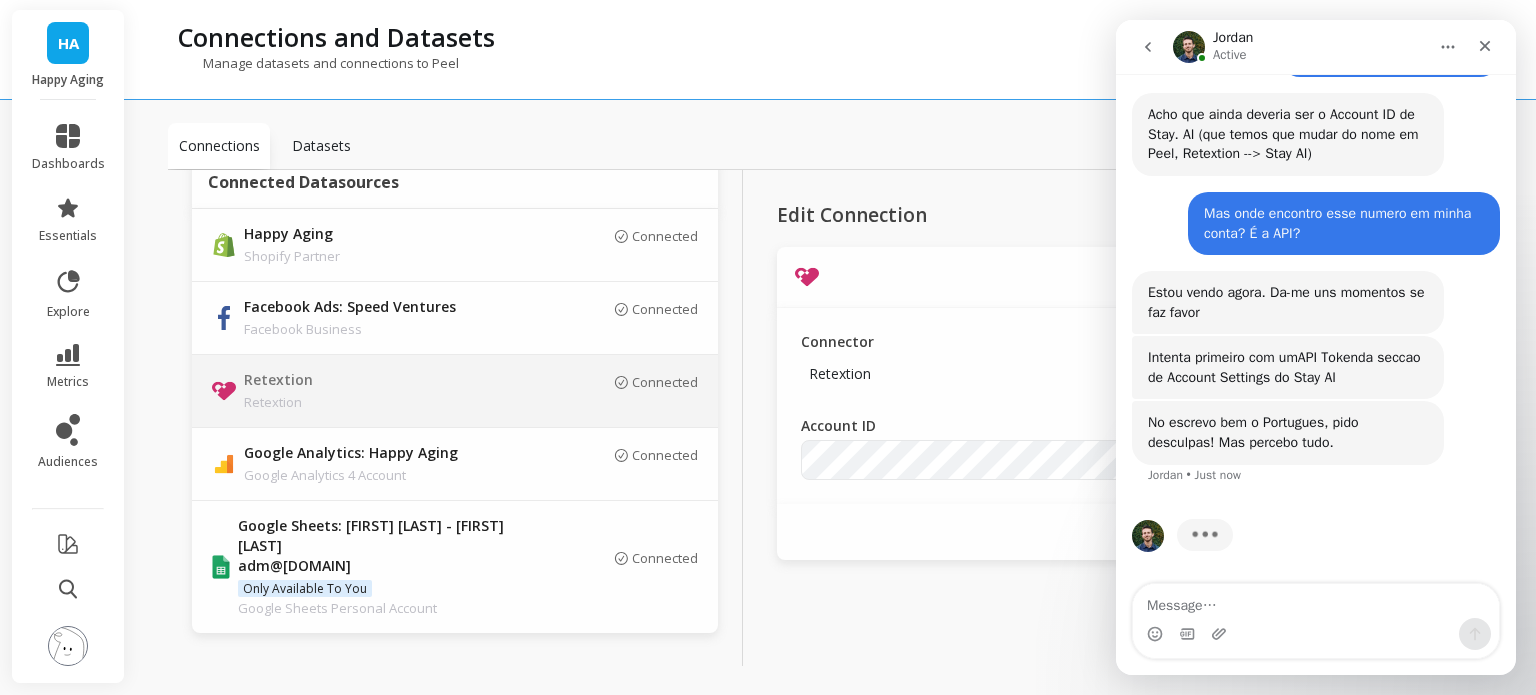 scroll, scrollTop: 1316, scrollLeft: 0, axis: vertical 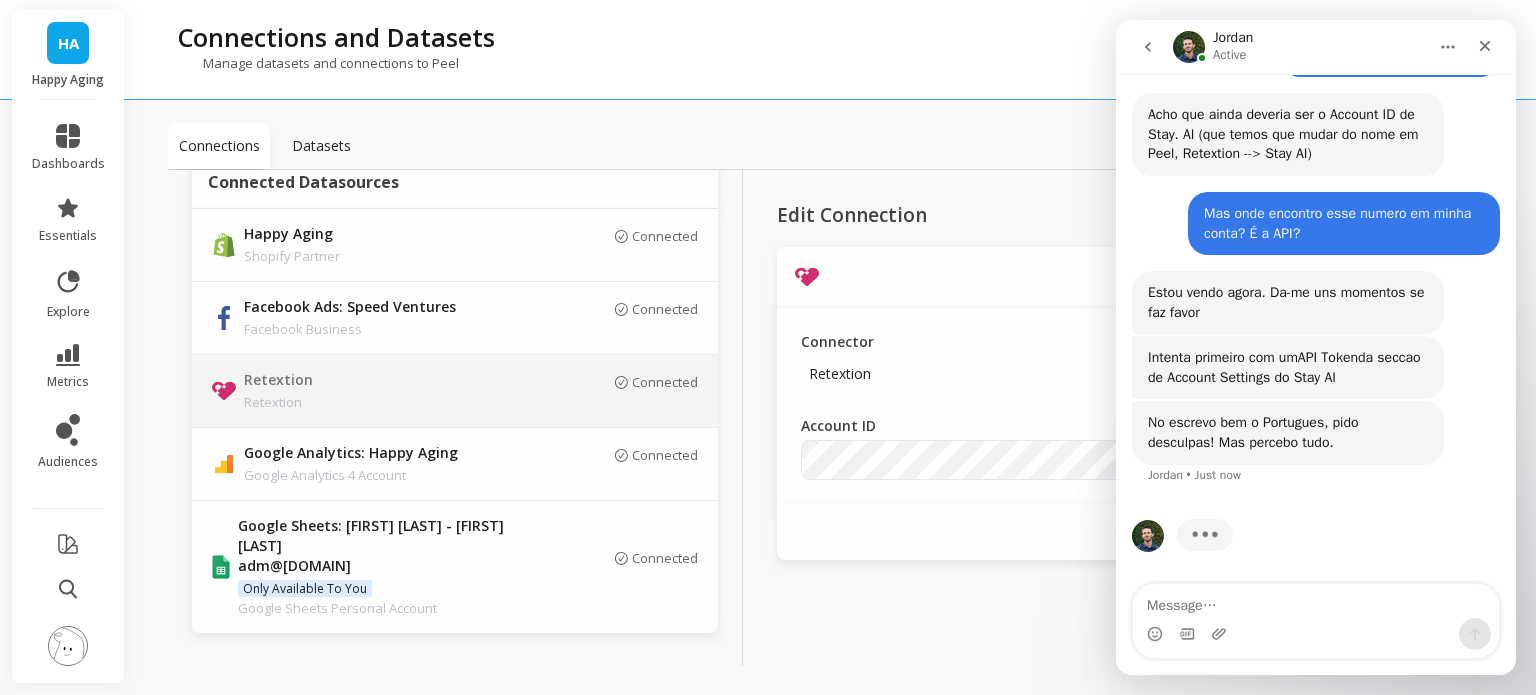 click at bounding box center (1316, 601) 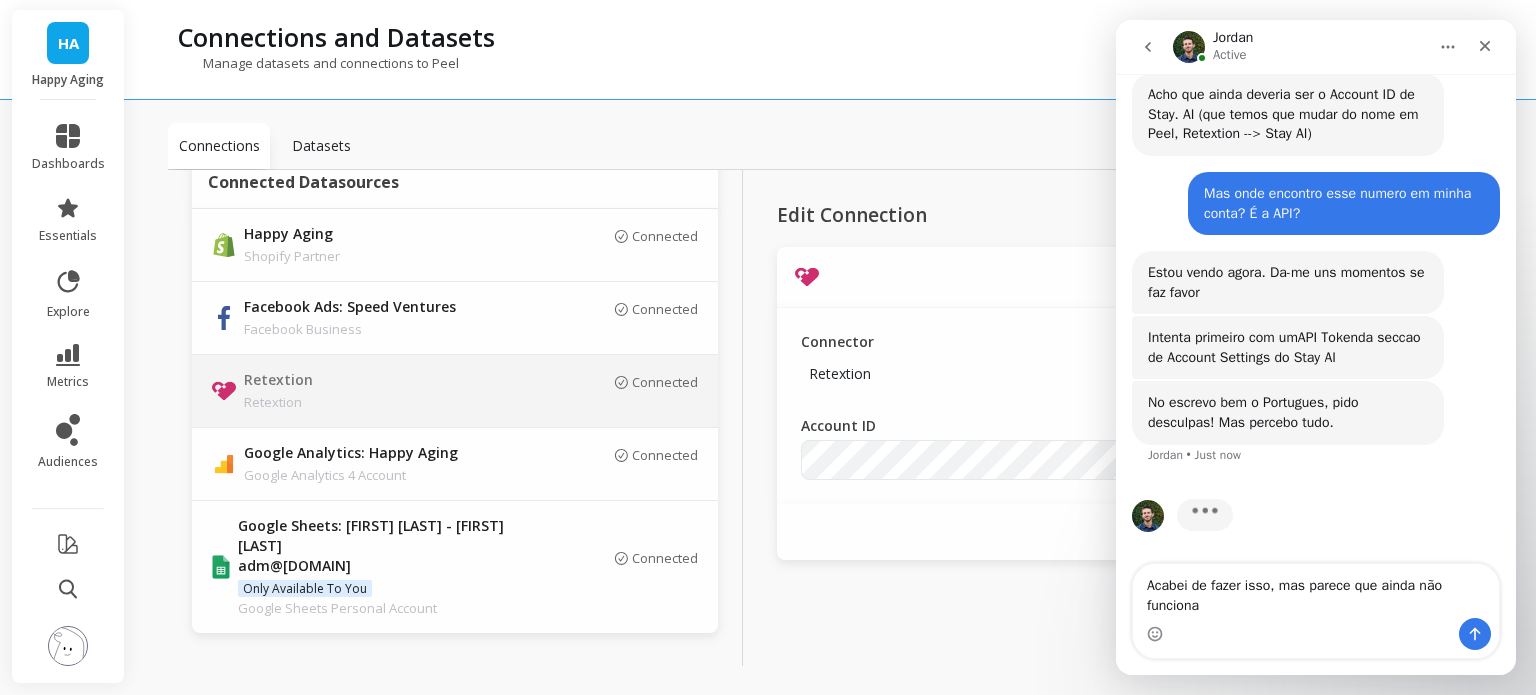 scroll, scrollTop: 1336, scrollLeft: 0, axis: vertical 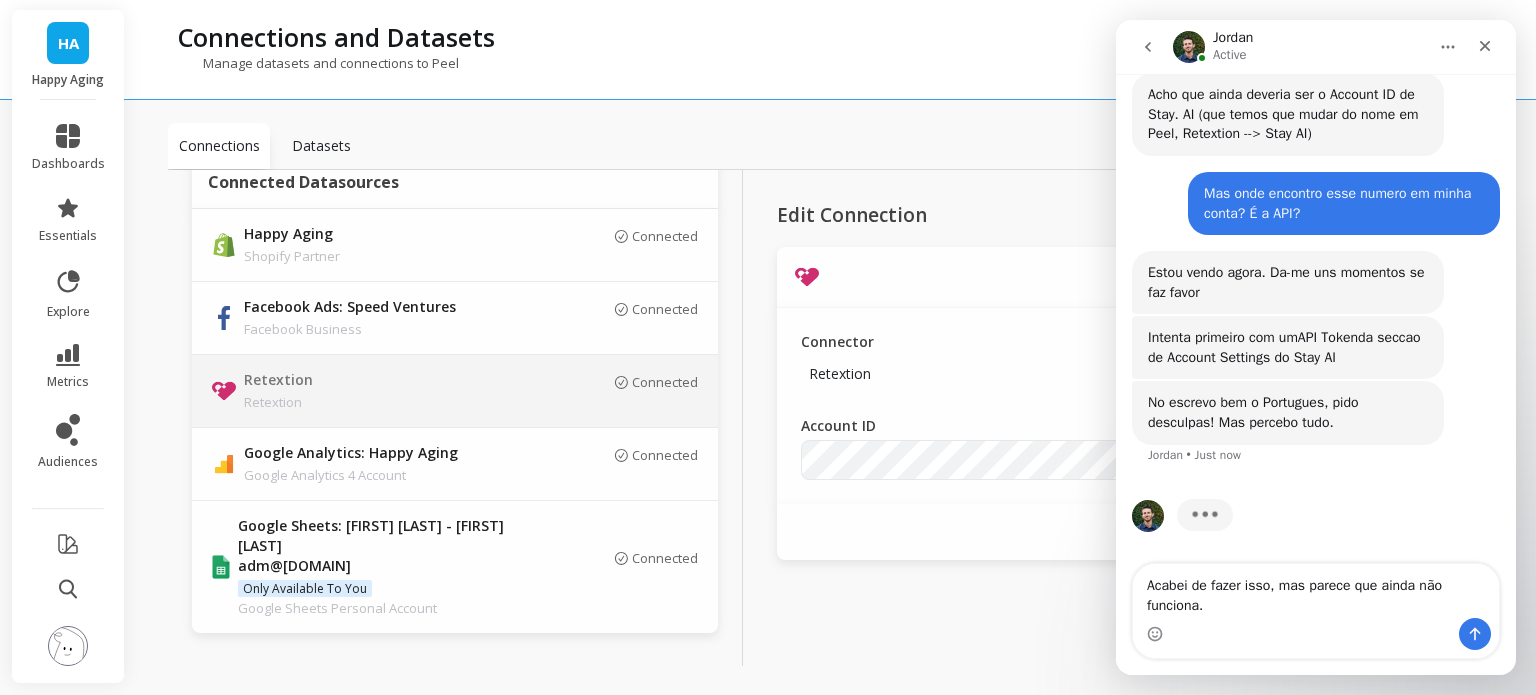 type on "Acabei de fazer isso, mas parece que ainda não funciona." 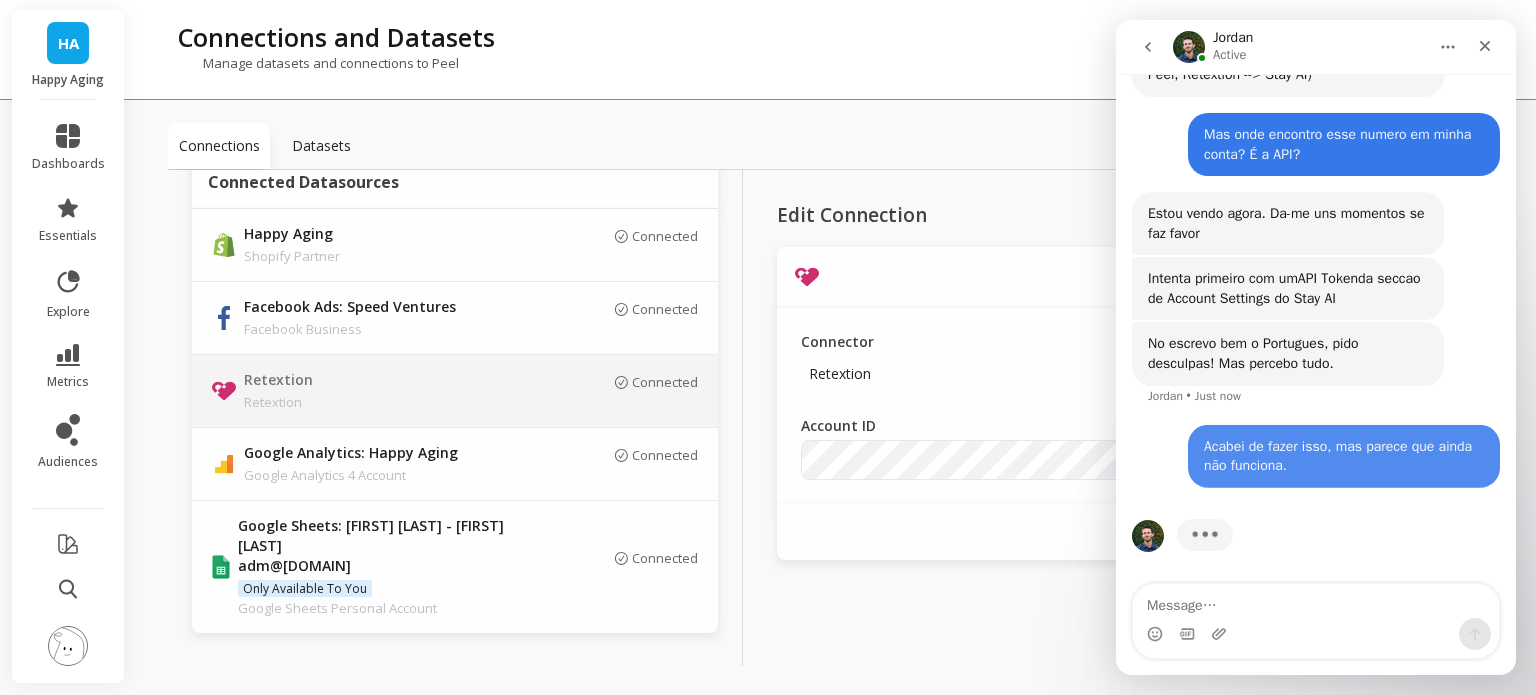 scroll, scrollTop: 1395, scrollLeft: 0, axis: vertical 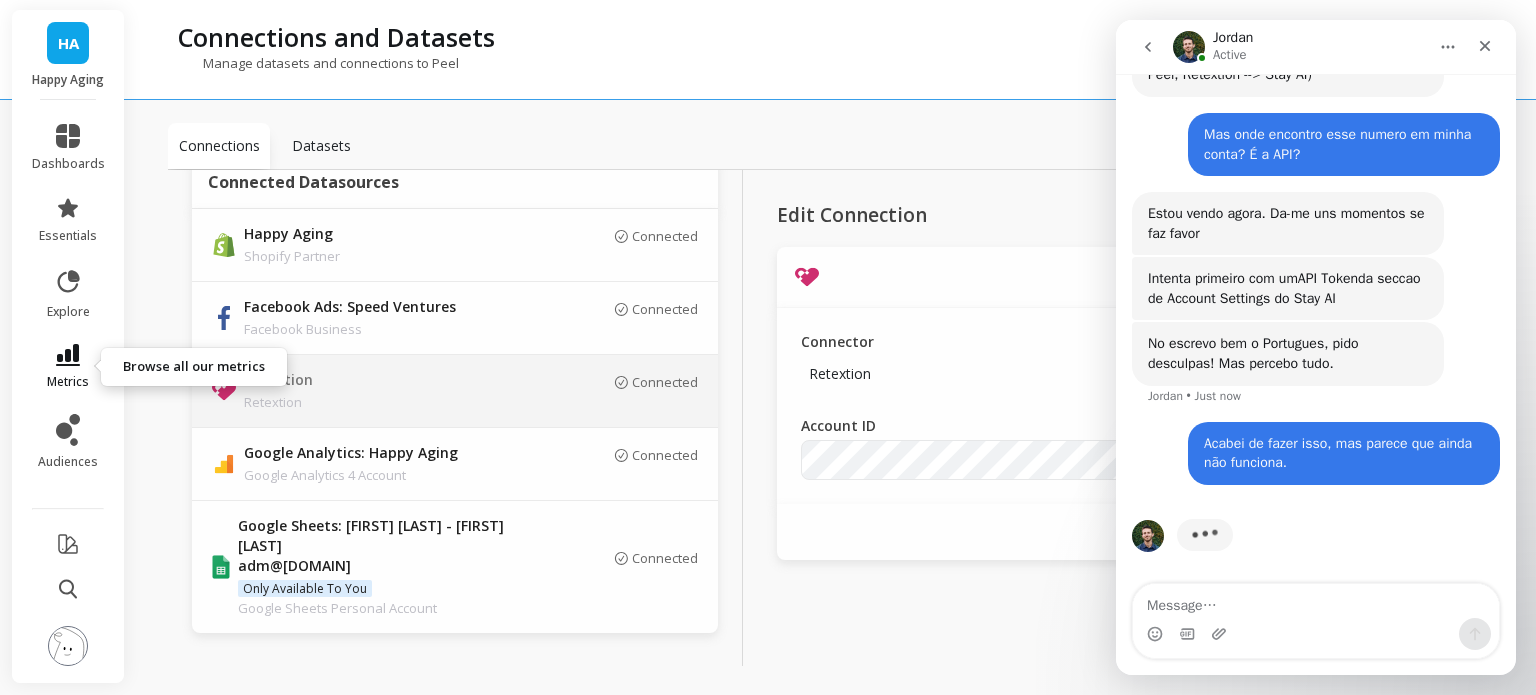click on "metrics" at bounding box center [68, 382] 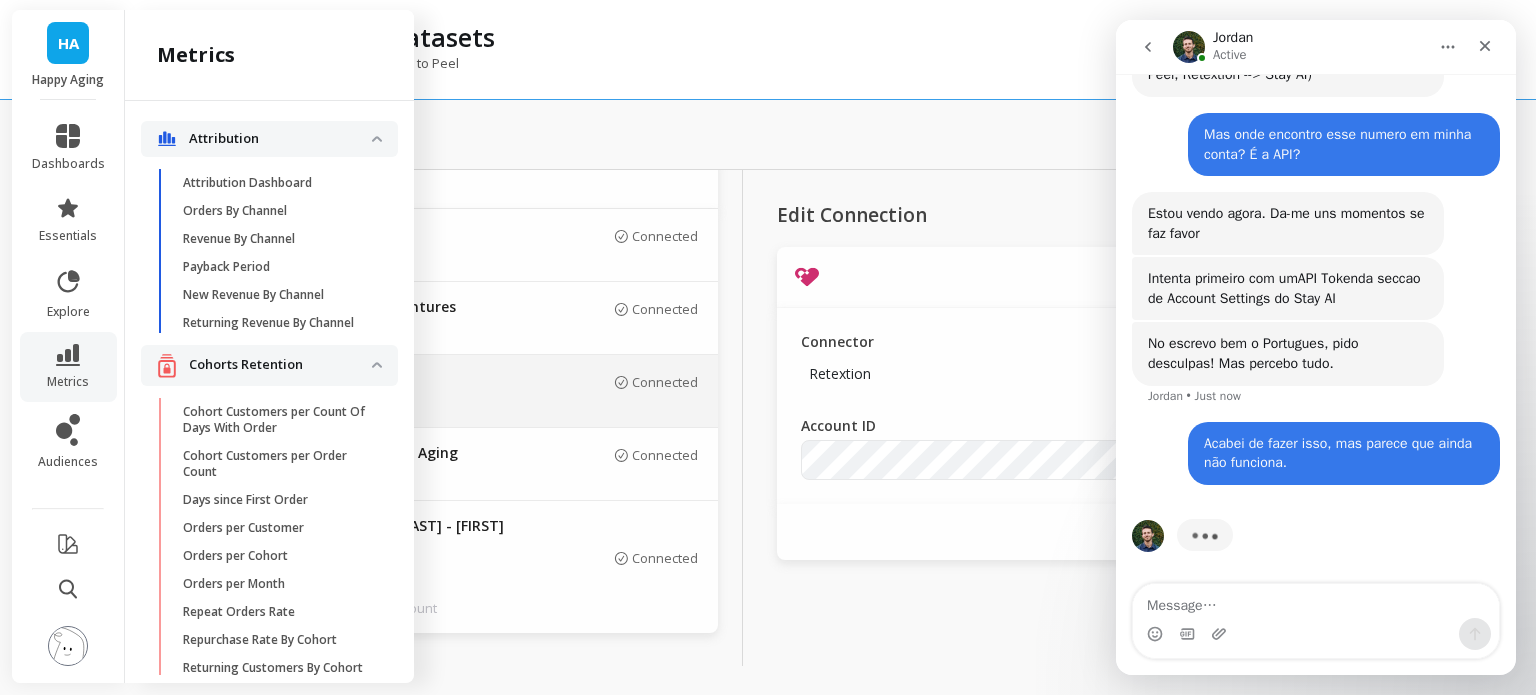 scroll, scrollTop: 3600, scrollLeft: 0, axis: vertical 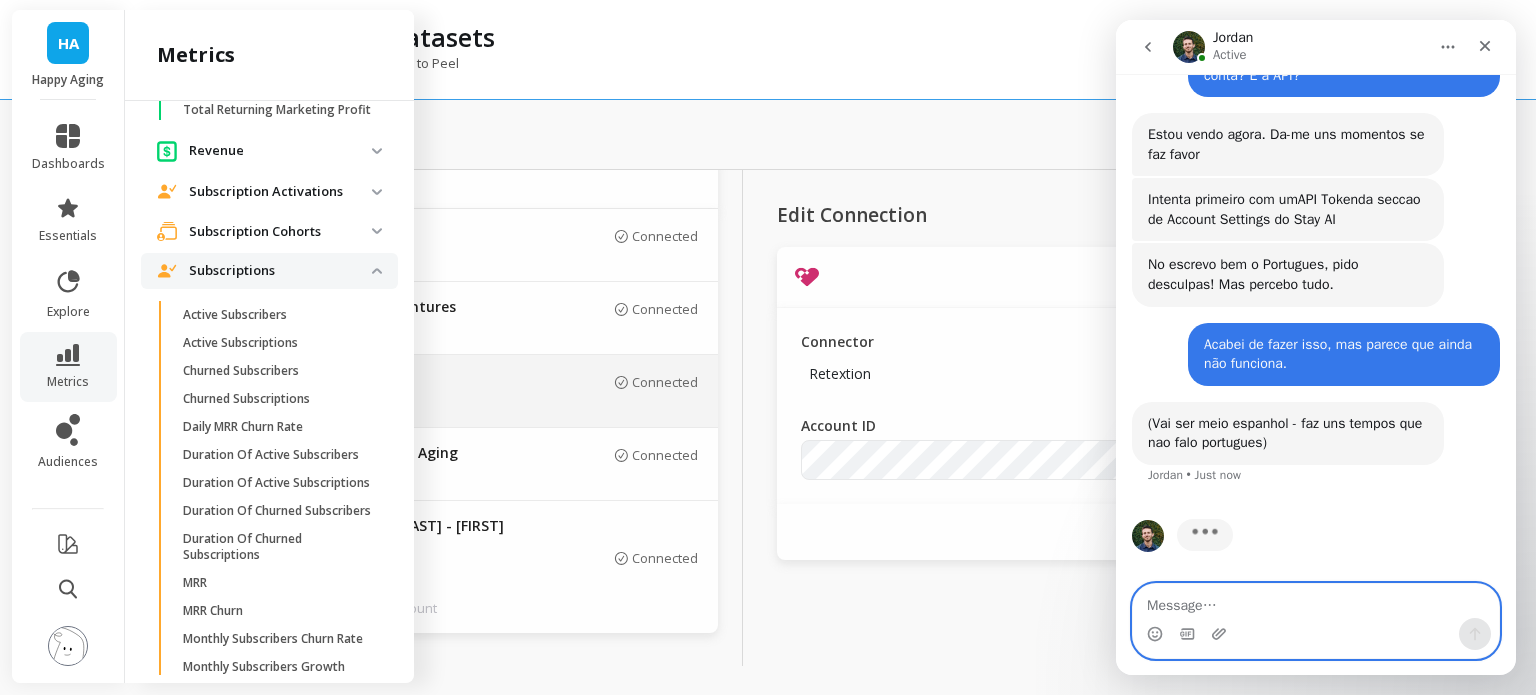 click at bounding box center (1316, 601) 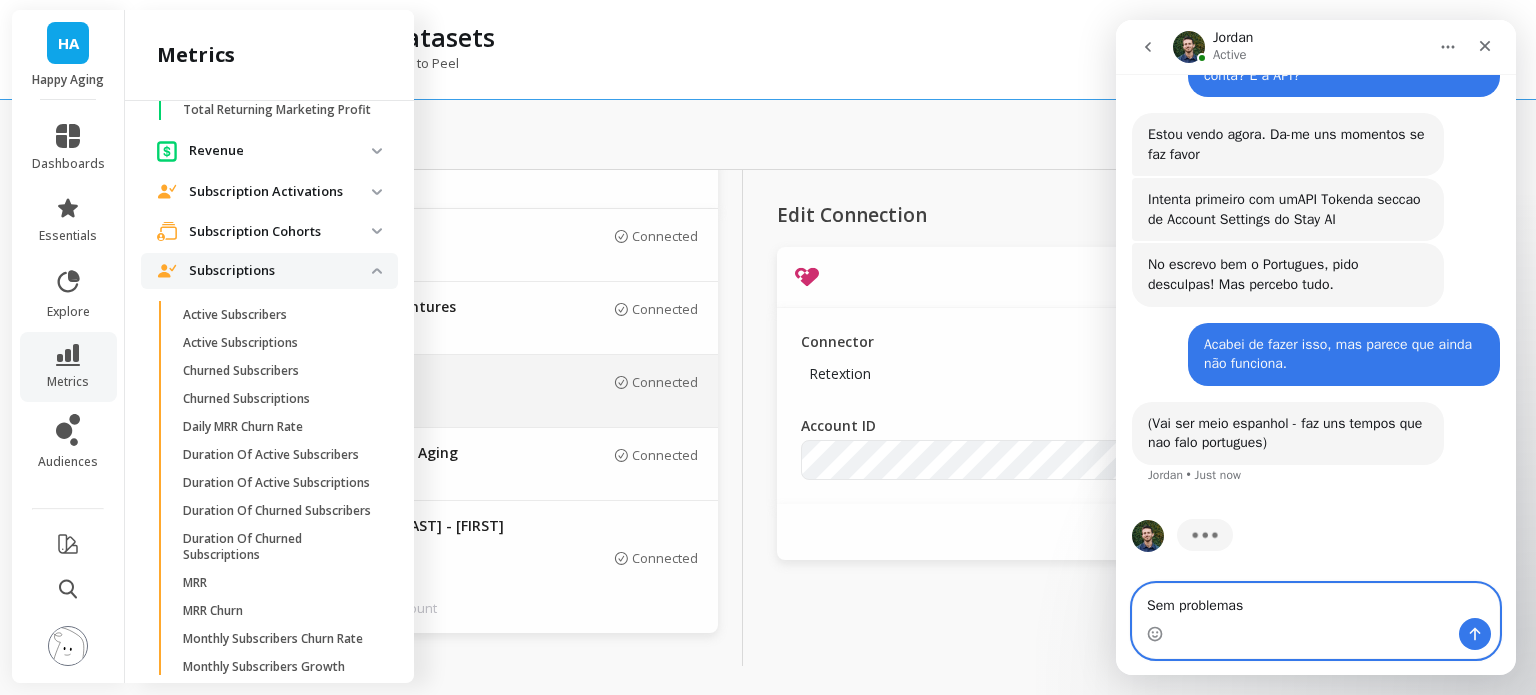 type on "Sem problemas" 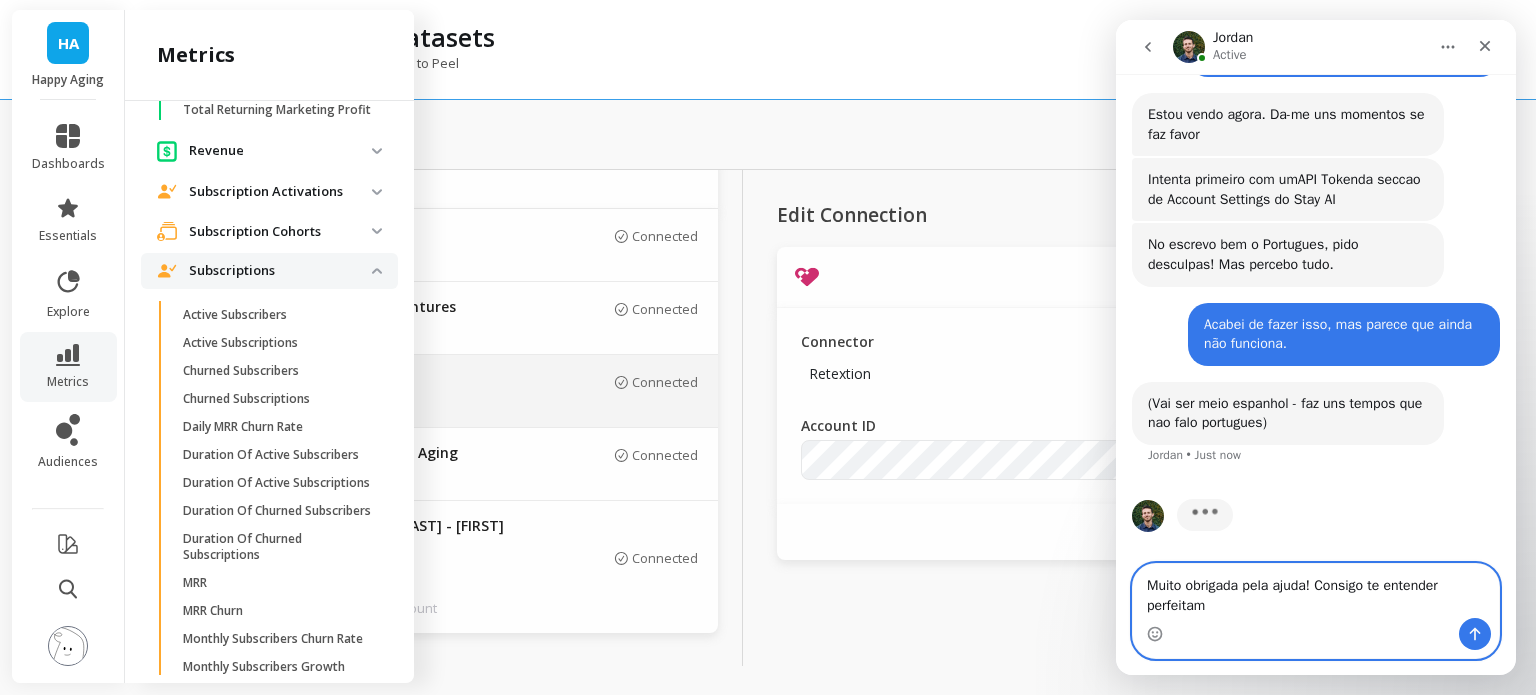 scroll, scrollTop: 1494, scrollLeft: 0, axis: vertical 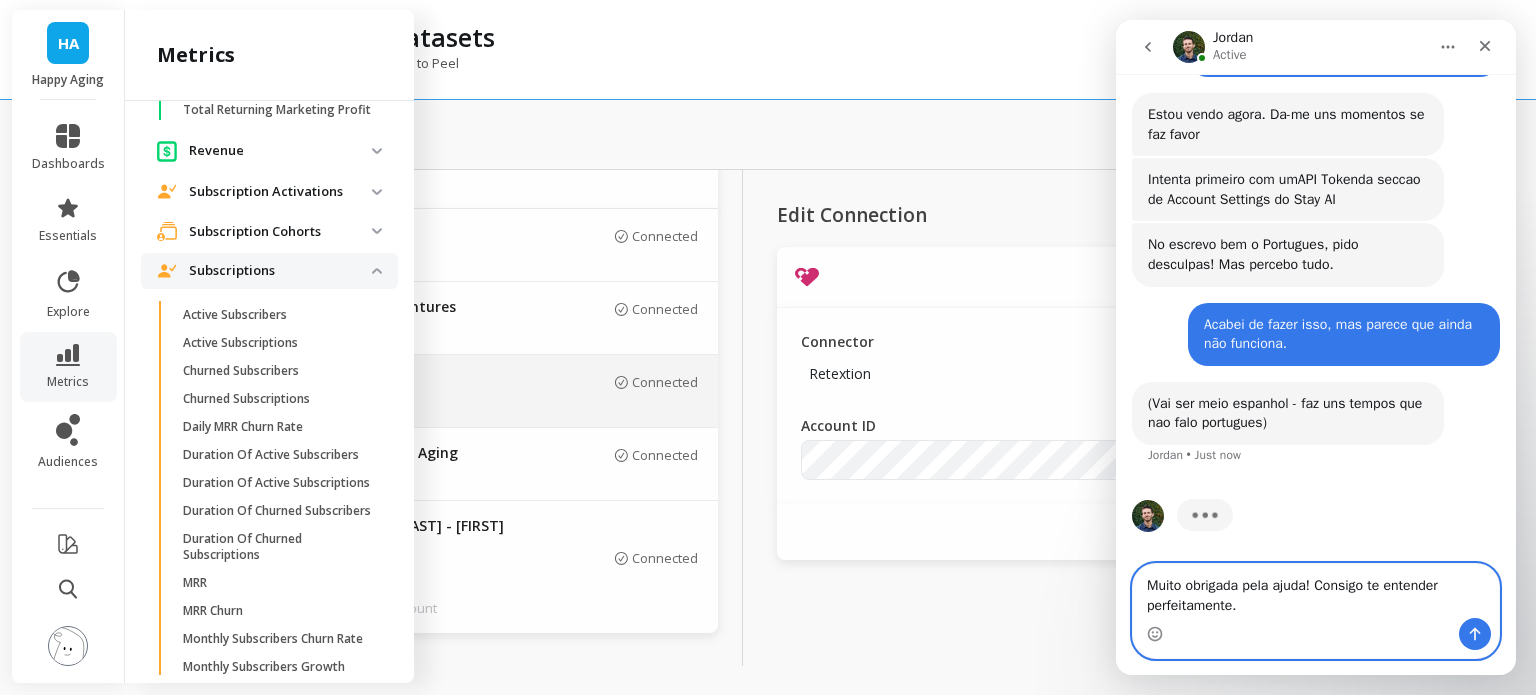 type on "Muito obrigada pela ajuda! Consigo te entender perfeitamente." 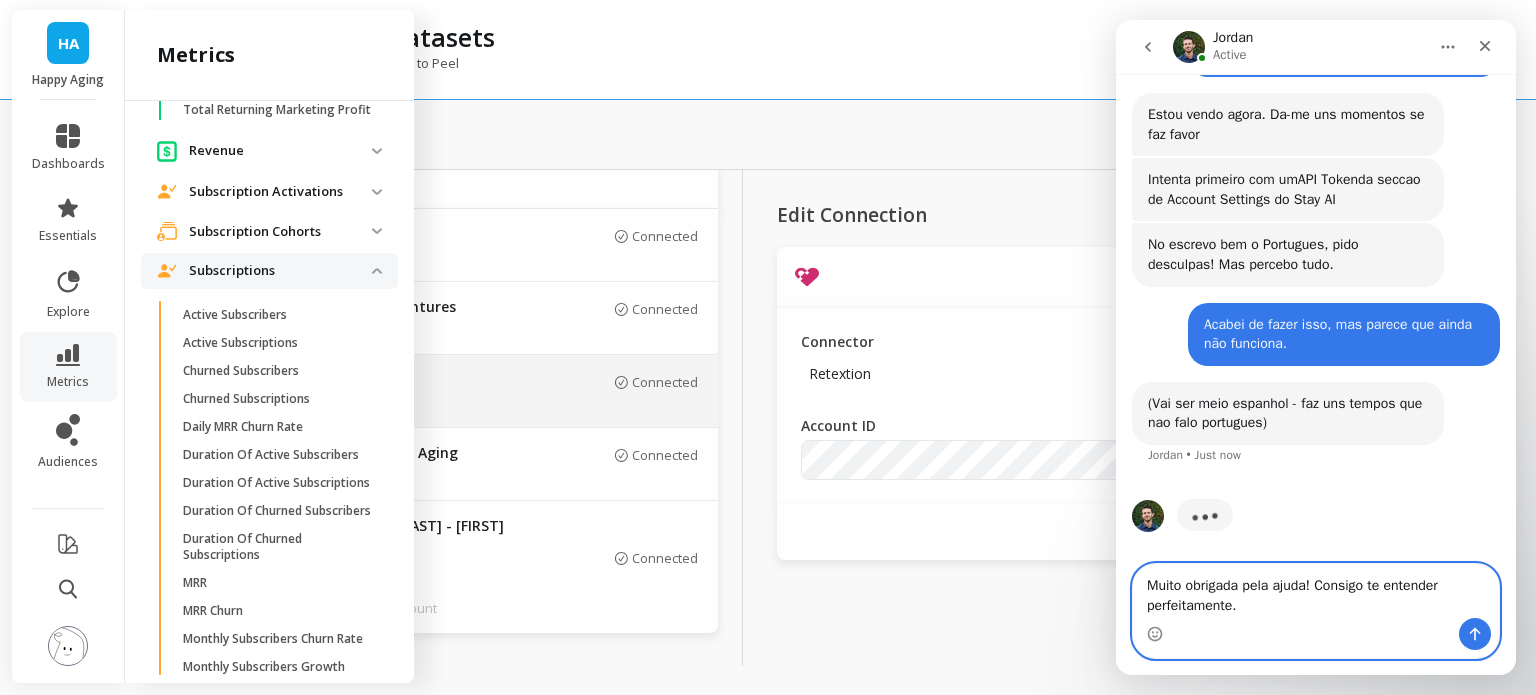 type 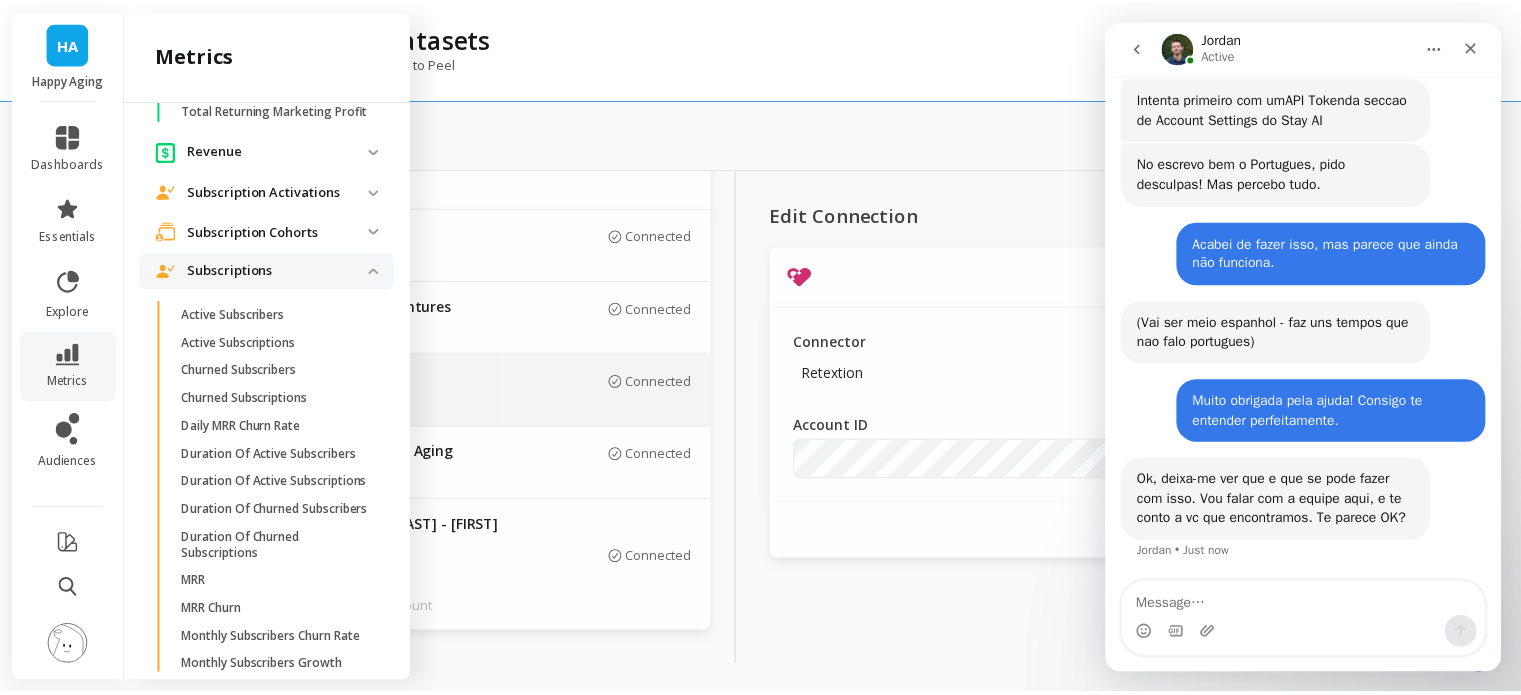scroll, scrollTop: 1575, scrollLeft: 0, axis: vertical 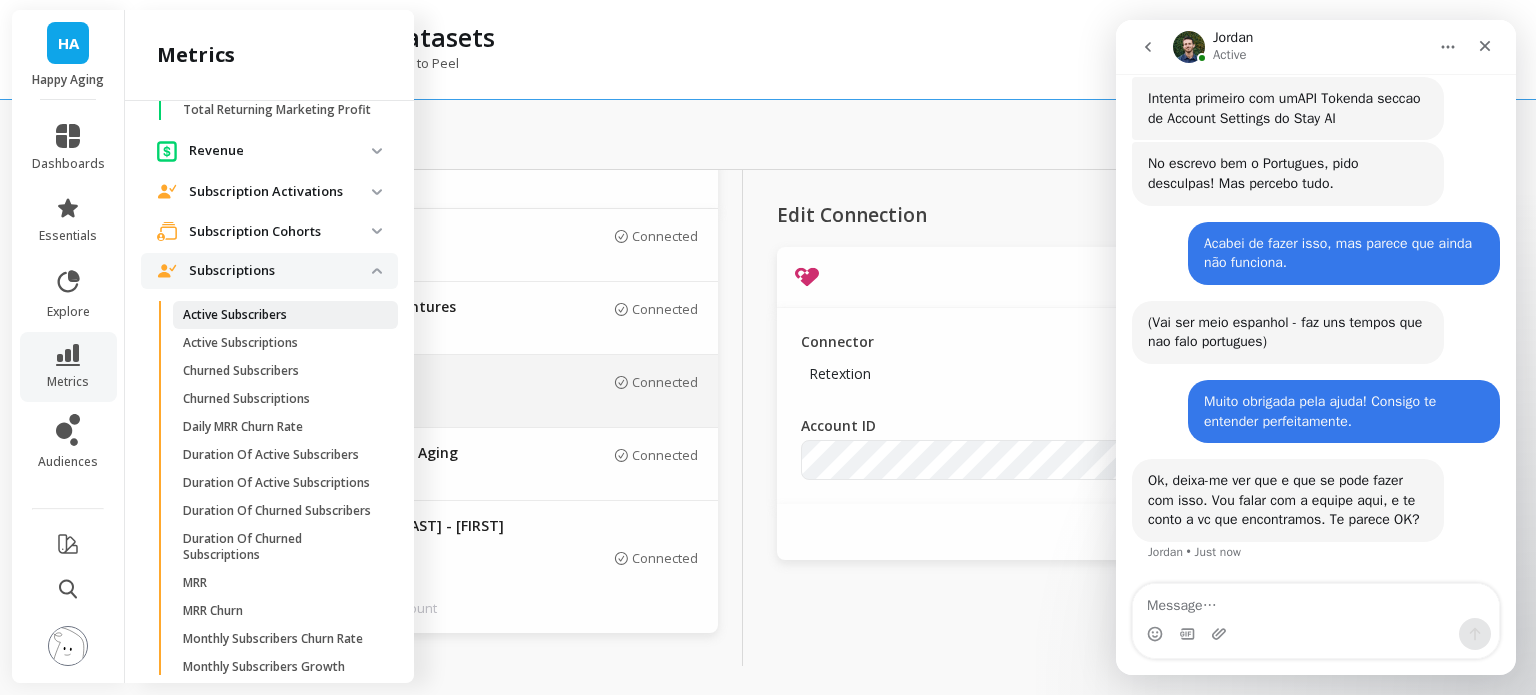 click on "Active Subscribers" at bounding box center (235, 315) 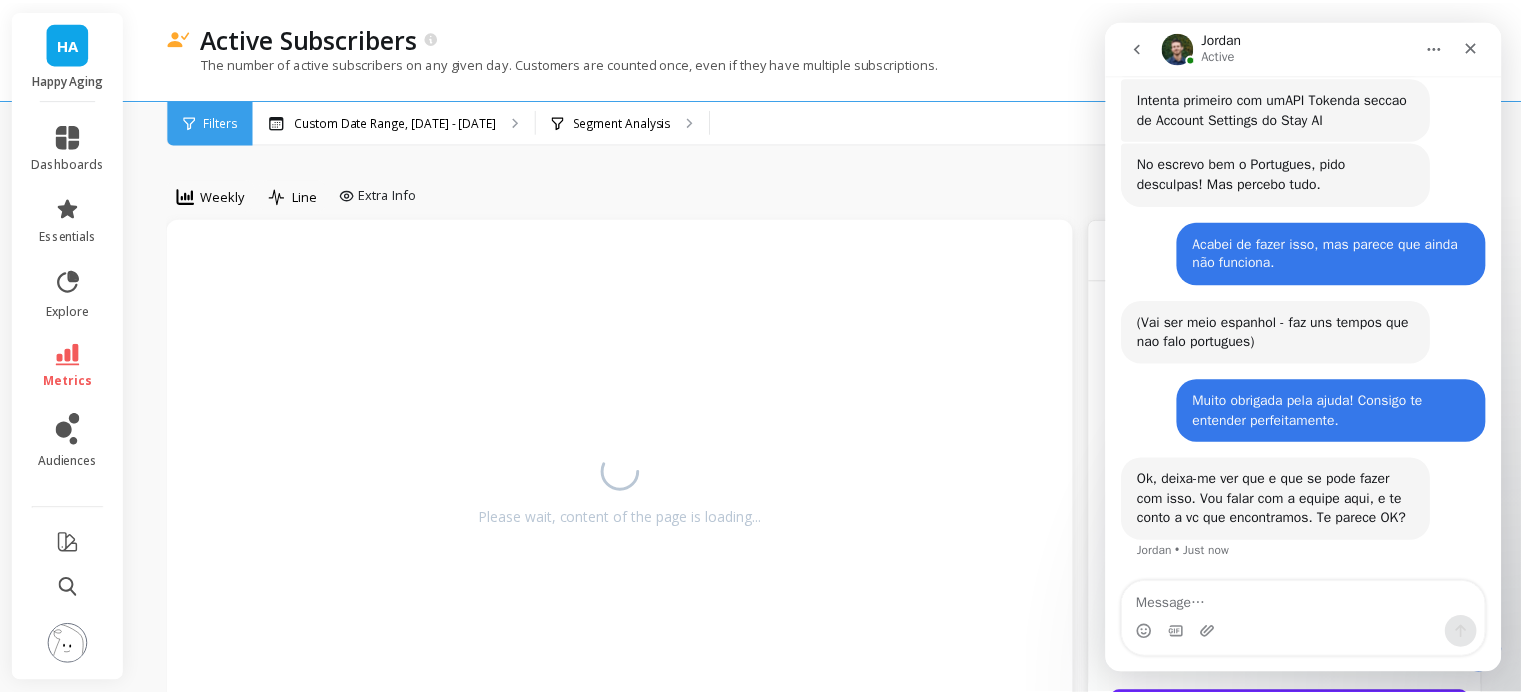 scroll, scrollTop: 0, scrollLeft: 0, axis: both 